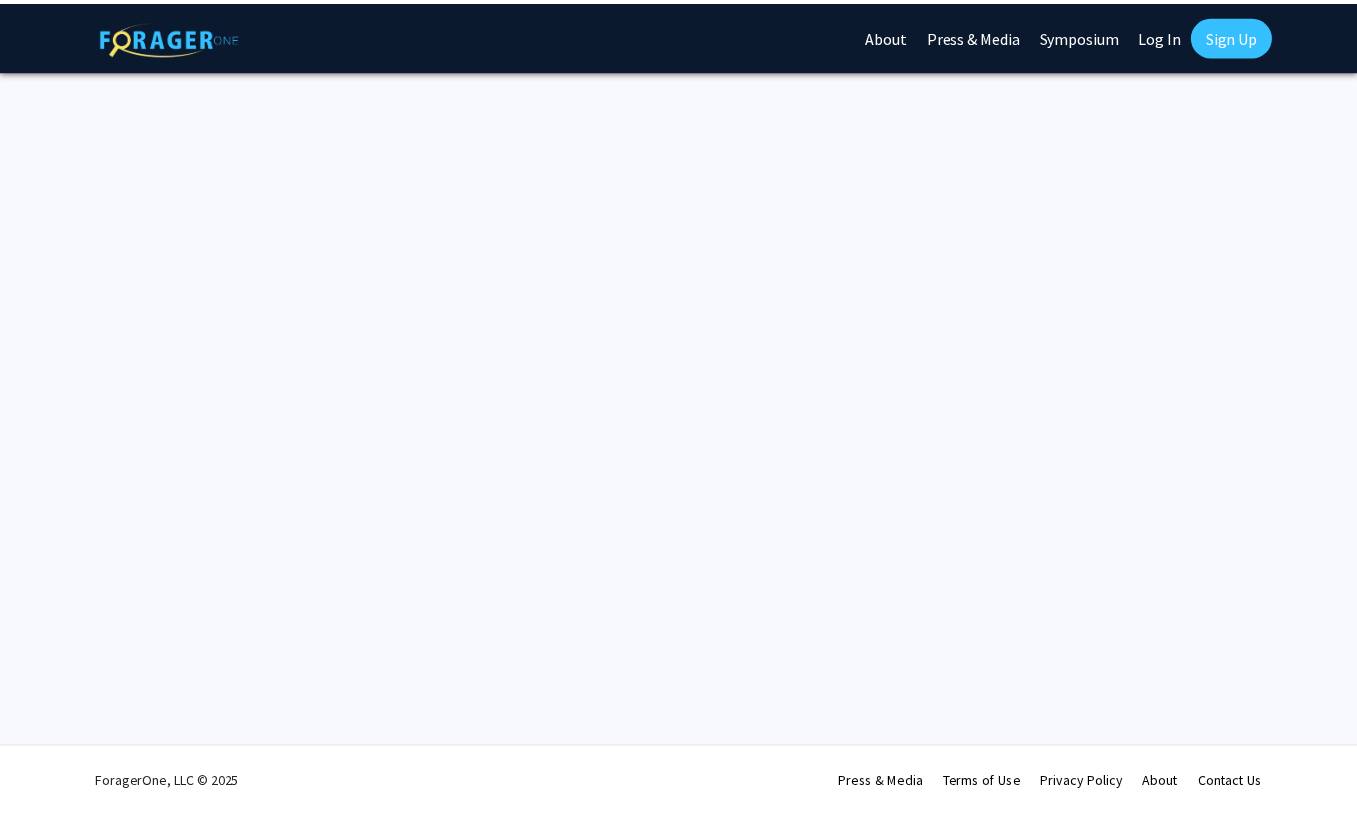 scroll, scrollTop: 0, scrollLeft: 0, axis: both 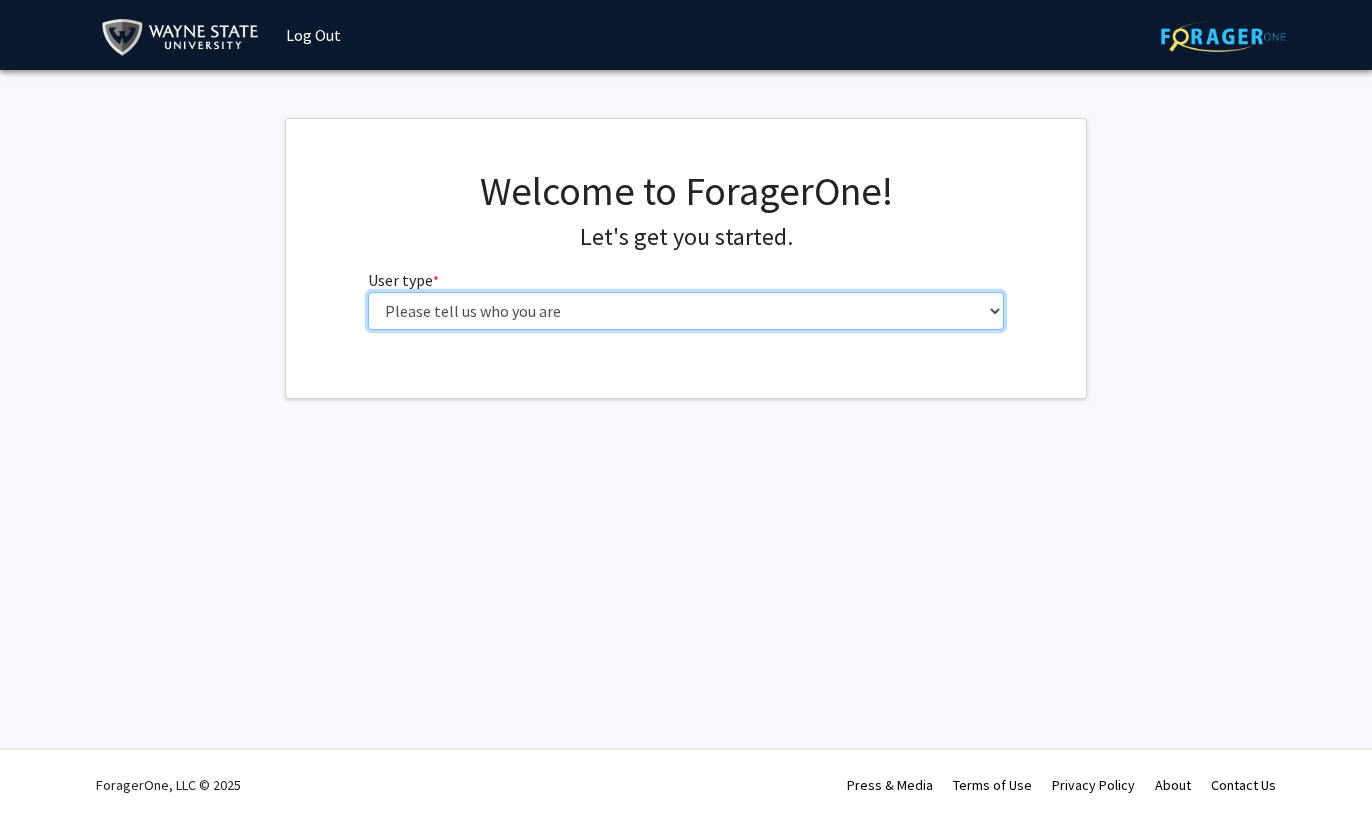 click on "Please tell us who you are  Undergraduate Student   Master's Student   Doctoral Candidate (PhD, MD, DMD, PharmD, etc.)   Postdoctoral Researcher / Research Staff / Medical Resident / Medical Fellow   Faculty   Administrative Staff" at bounding box center (686, 311) 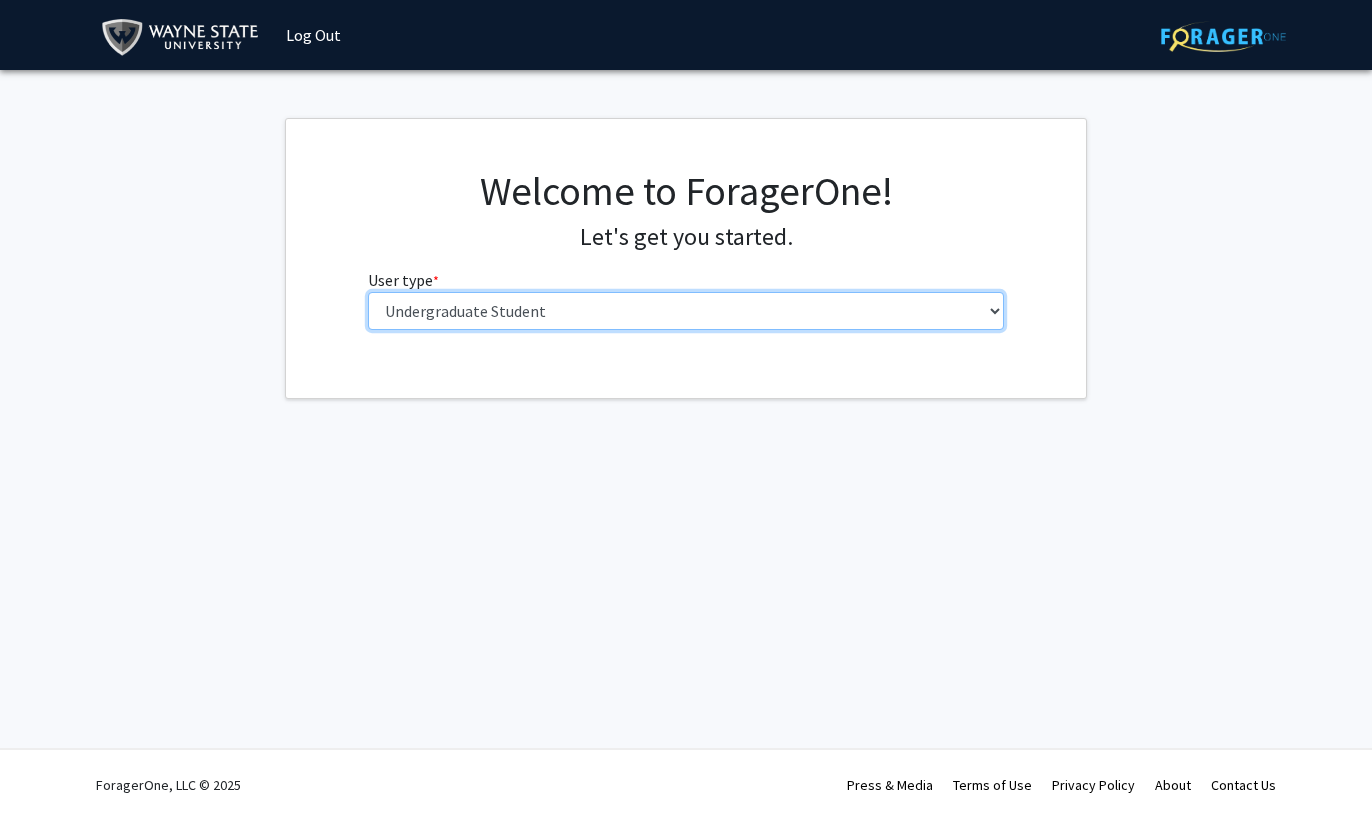 click on "Please tell us who you are  Undergraduate Student   Master's Student   Doctoral Candidate (PhD, MD, DMD, PharmD, etc.)   Postdoctoral Researcher / Research Staff / Medical Resident / Medical Fellow   Faculty   Administrative Staff" at bounding box center [686, 311] 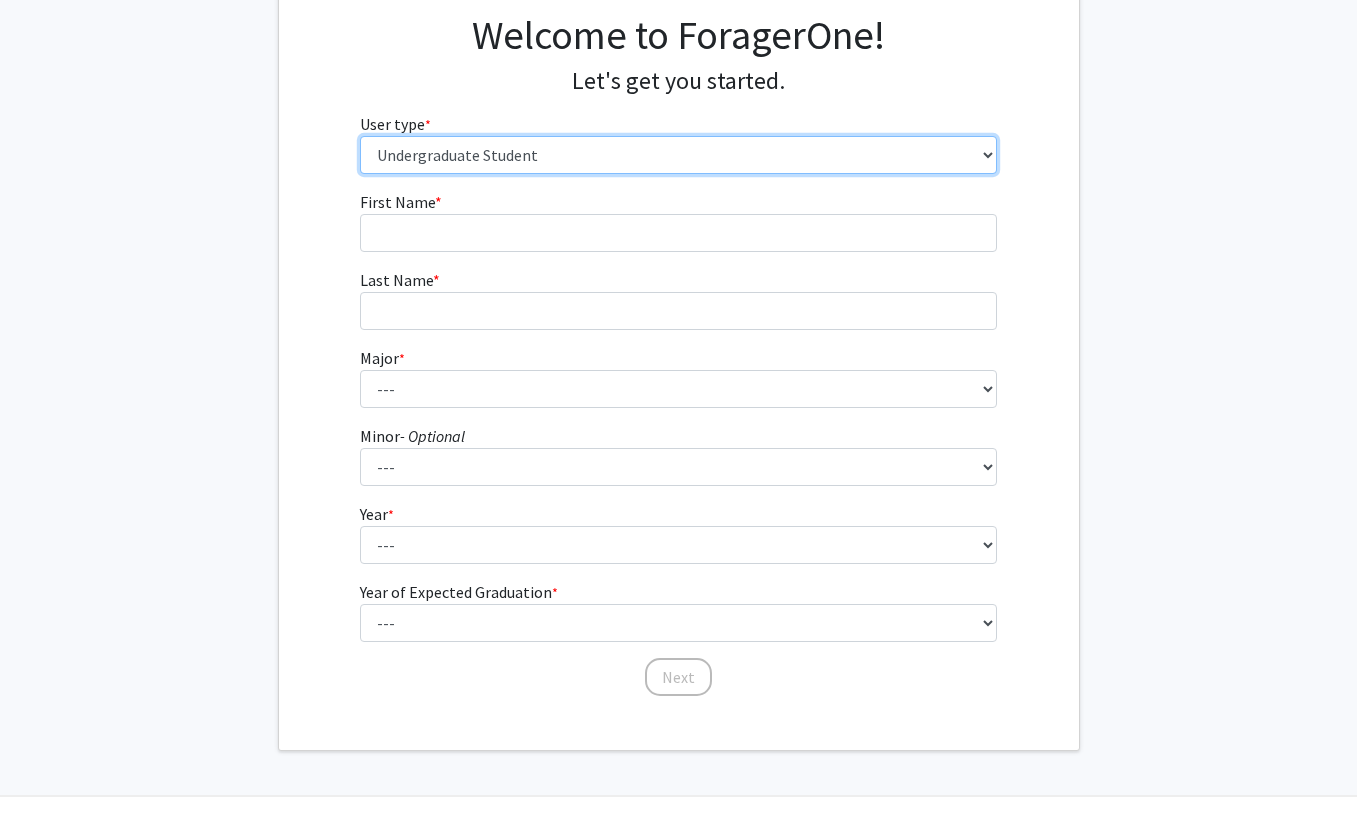 scroll, scrollTop: 0, scrollLeft: 0, axis: both 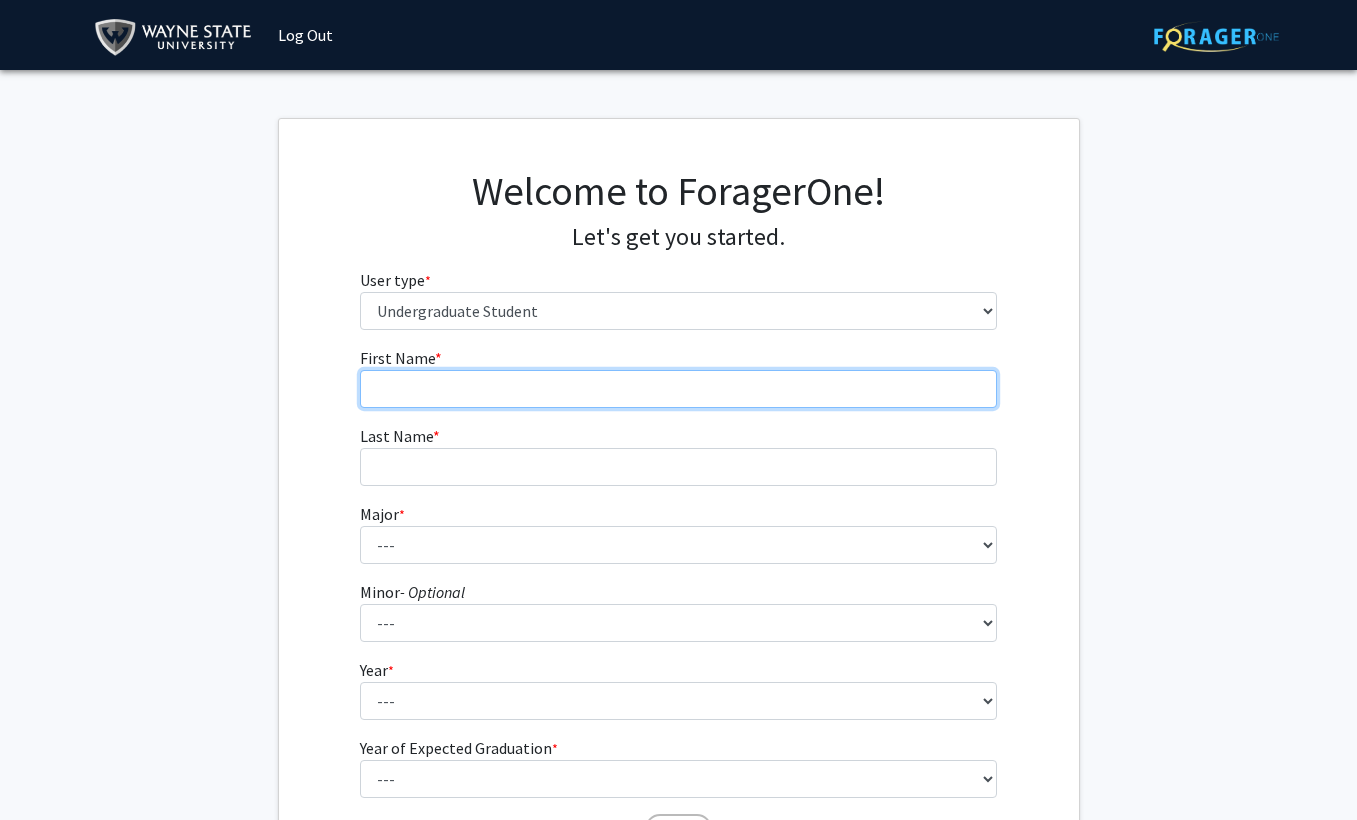 click on "First Name * required" at bounding box center (678, 389) 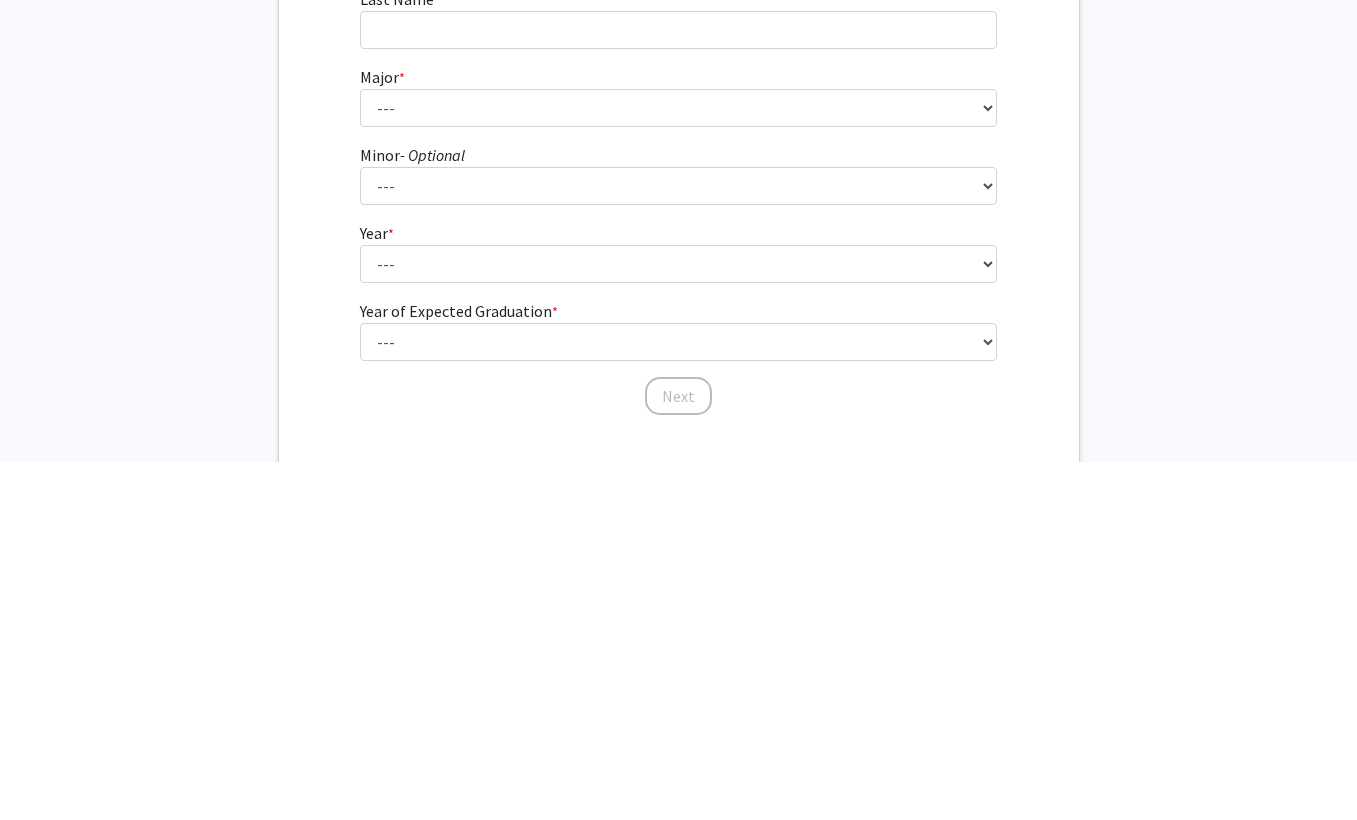scroll, scrollTop: 88, scrollLeft: 0, axis: vertical 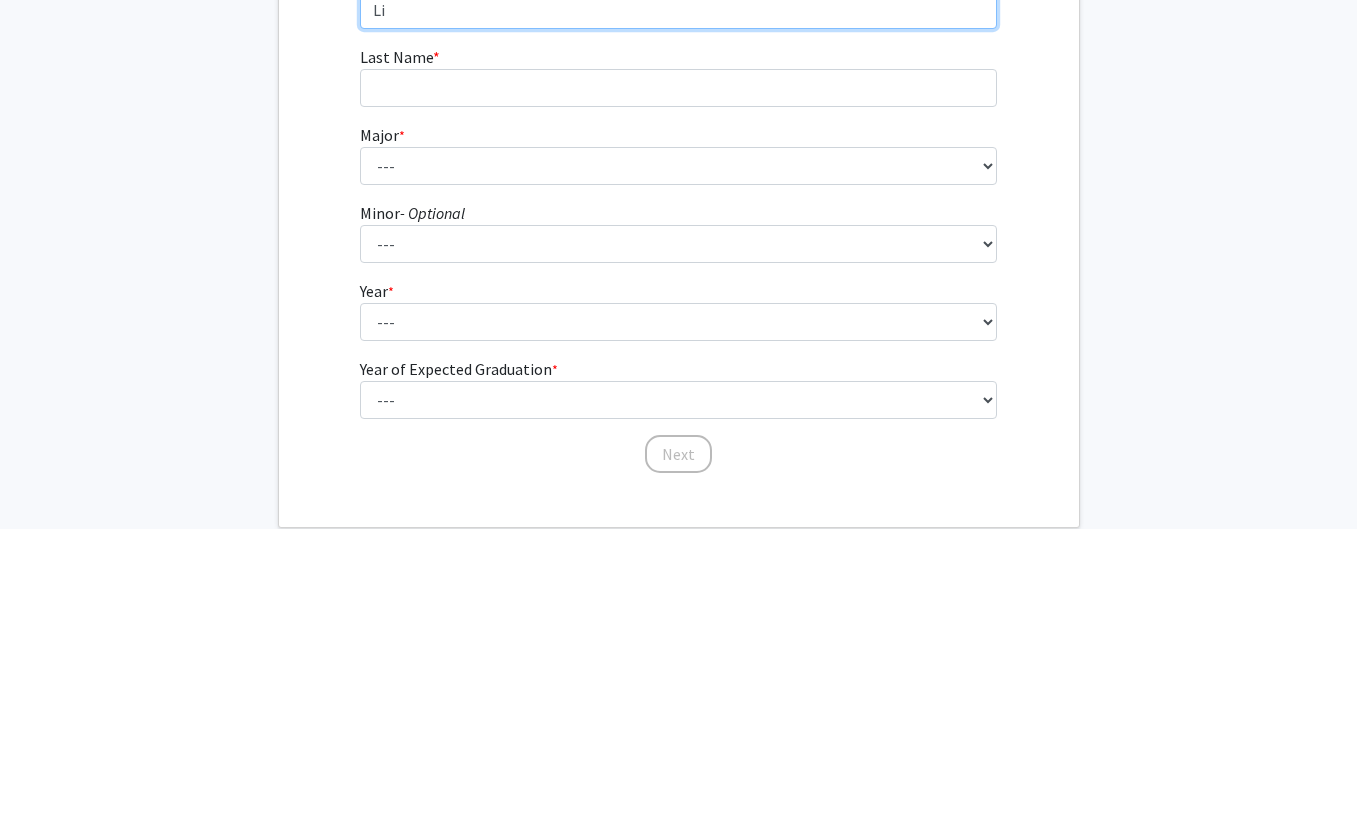 type on "[FIRST]" 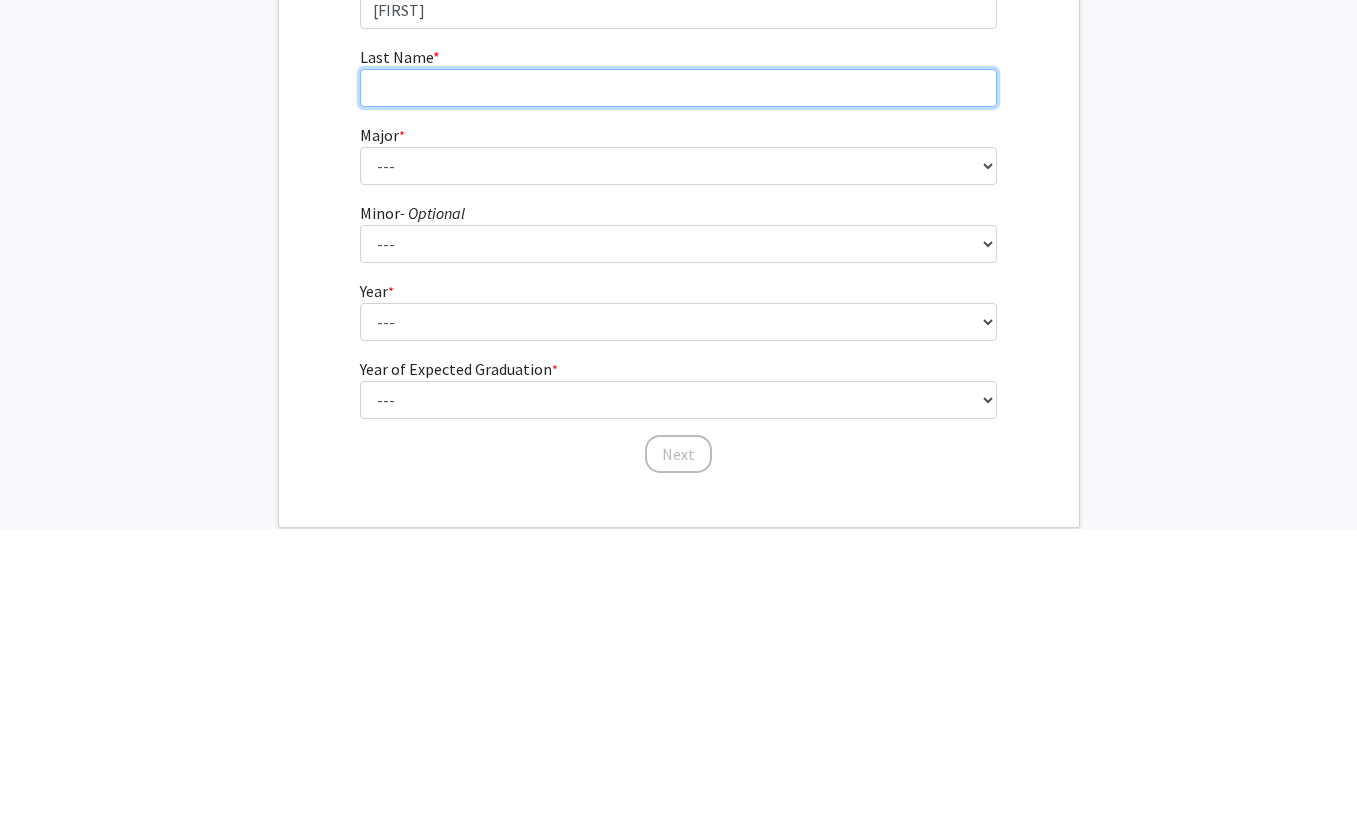 type on "Campa" 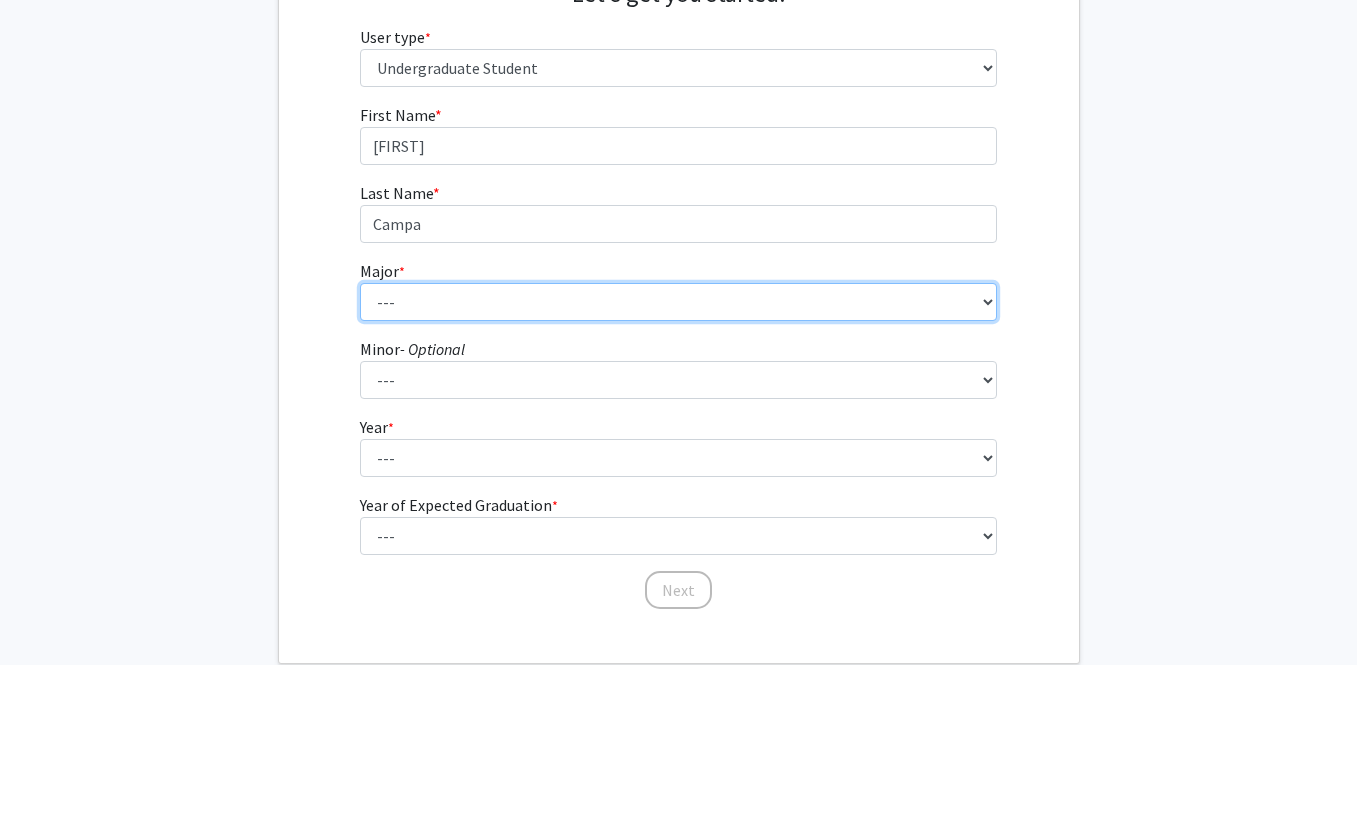 click on "---  Accounting   African American Studies   Anthropology   Applied Behavior Analysis   Arabic for the Health Care Professions   Art   Art Education   Art History   Astronomy   Bilingual/Bicultural Education   Biochemistry and Chemical Biology   Biological Sciences   Biomedical Engineering   Biomedical Physics   Cannabis Chemistry   Chemical Engineering   Chemistry   Civil Engineering   Communication Sciences and Disorders   Communication Studies   Community Health   Computer Science   Computer Technology   Construction Management   Conversational and Professional French   Criminal Justice   Dance   Design   Design and Merchandising   Economics   Electrical and Computer Engineering   Electrical/Electronic Engineering Tech.   Electromechanical Engineering Tech.   Elementary/Early Childhood Education   Employment & Labor Relations   English   English as a Second Language   Entrepreneurship and Innovation   Environmental Science   Exercise and Sport Science   Film   Finance   General Engineering   Geology   Law" at bounding box center (678, 457) 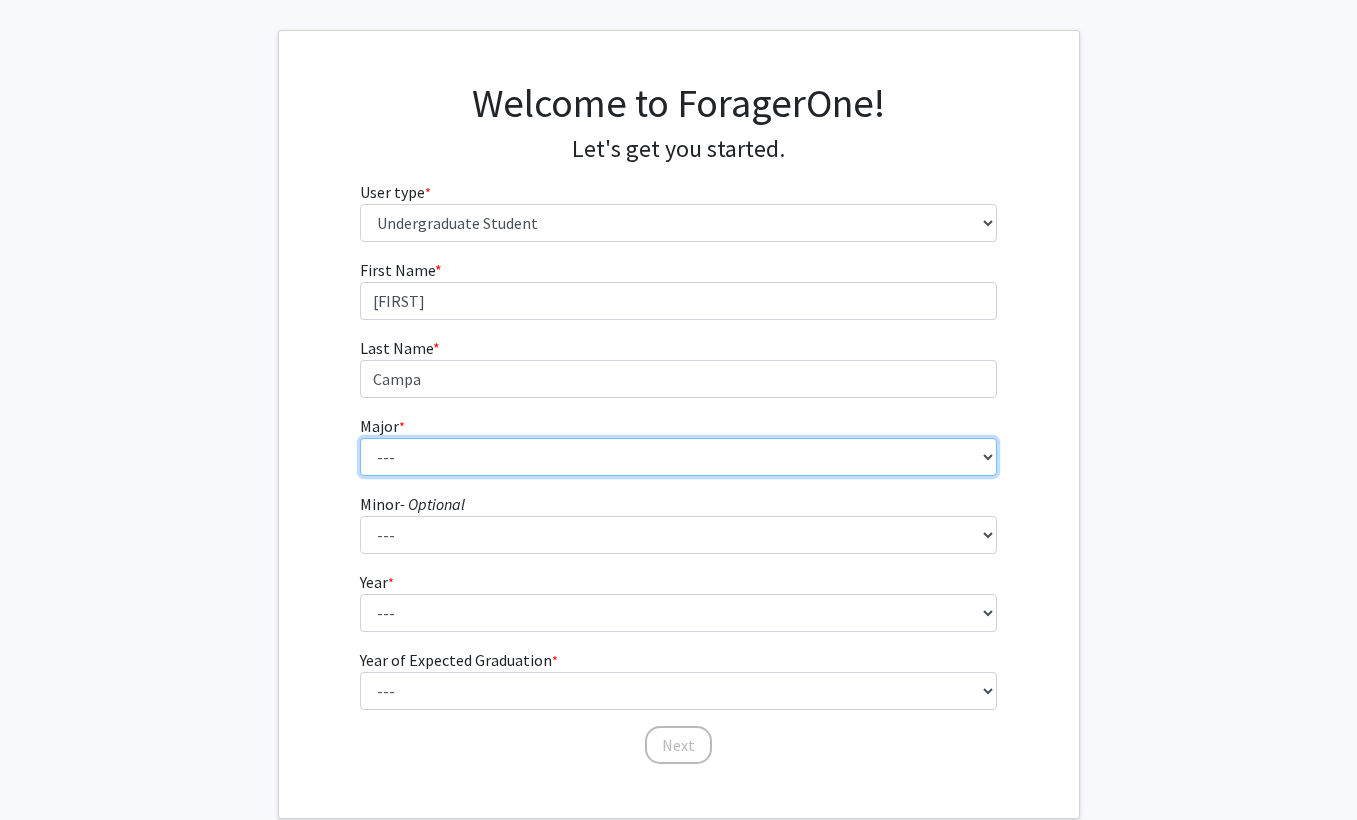 select on "12: 1792" 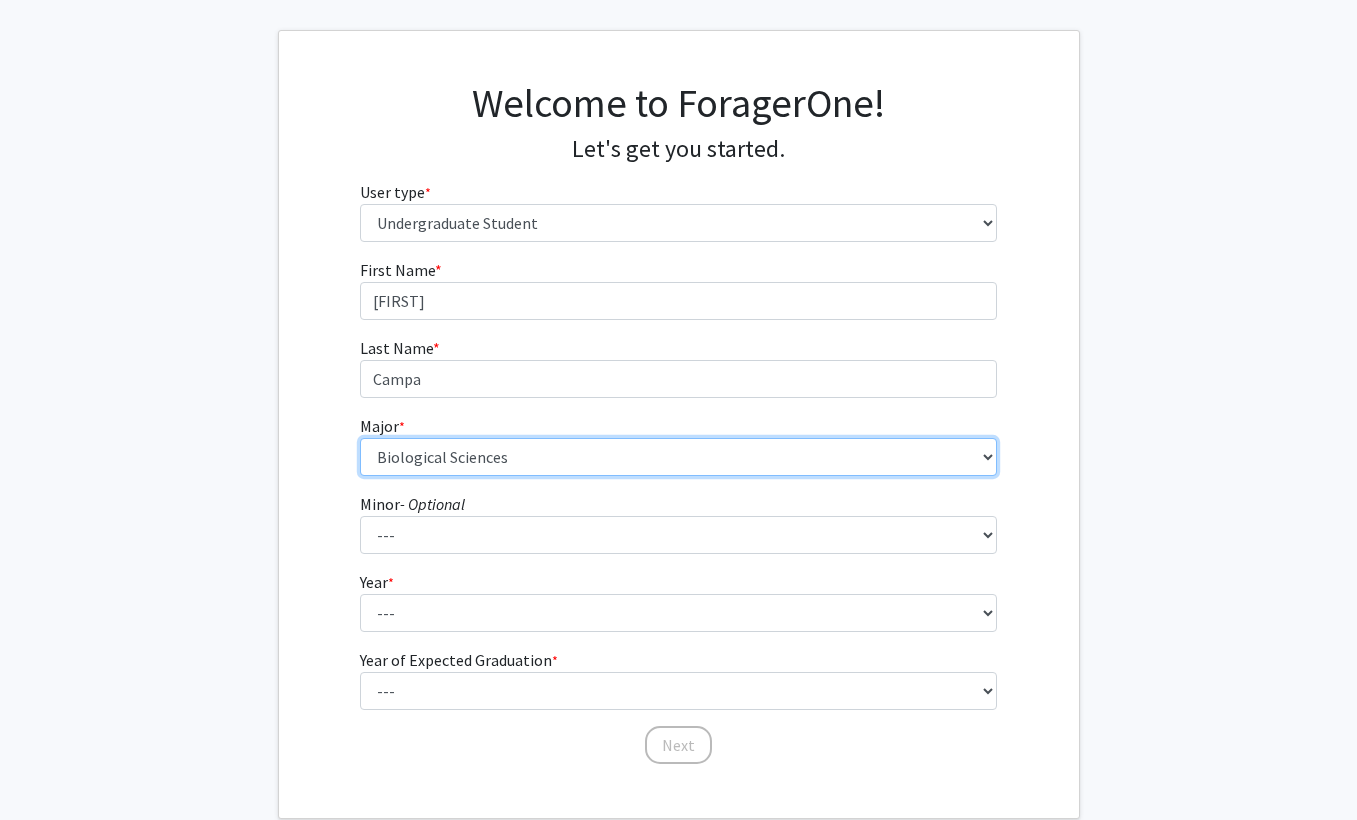 click on "---  Accounting   African American Studies   Anthropology   Applied Behavior Analysis   Arabic for the Health Care Professions   Art   Art Education   Art History   Astronomy   Bilingual/Bicultural Education   Biochemistry and Chemical Biology   Biological Sciences   Biomedical Engineering   Biomedical Physics   Cannabis Chemistry   Chemical Engineering   Chemistry   Civil Engineering   Communication Sciences and Disorders   Communication Studies   Community Health   Computer Science   Computer Technology   Construction Management   Conversational and Professional French   Criminal Justice   Dance   Design   Design and Merchandising   Economics   Electrical and Computer Engineering   Electrical/Electronic Engineering Tech.   Electromechanical Engineering Tech.   Elementary/Early Childhood Education   Employment & Labor Relations   English   English as a Second Language   Entrepreneurship and Innovation   Environmental Science   Exercise and Sport Science   Film   Finance   General Engineering   Geology   Law" at bounding box center (678, 457) 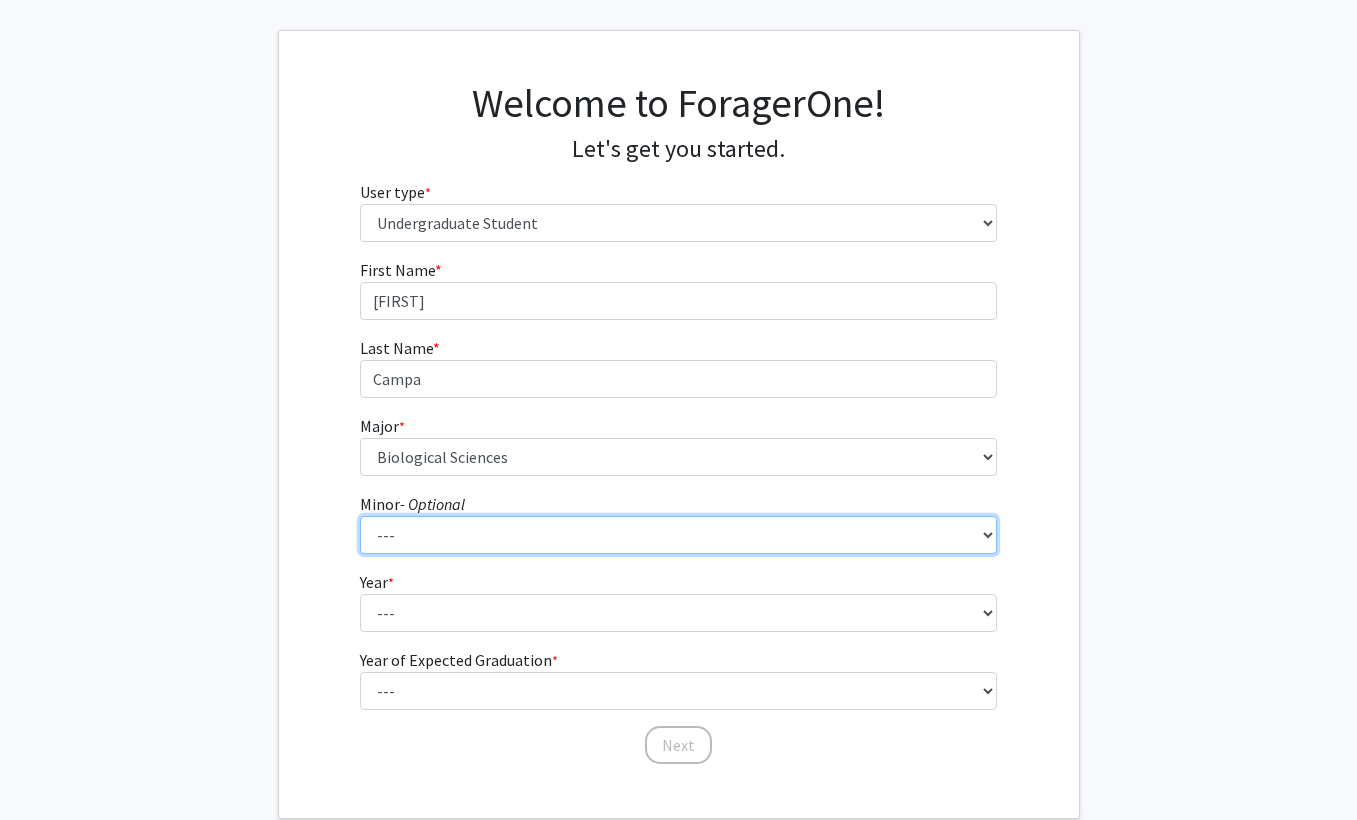 click on "---  African American Studies   Africana Theatre and Dance   Animation and Interactivity   Anthropology   Applied Behavior Analysis   Arabic   Archaeology   Art   Art History   Asian Studies   Astronomy   Biochemistry and Chemical Biology   Biological Sciences   Biomedical Physics   Blacksmithing   Business Administration   Ceramics   Chemistry   Classical Civilization   Communication Science and Disorders   Communication Studies   Community Health   Computer Science   Creative Writing   Criminal Justice   Dance   Deaf Studies   Design   Digital Art and Photography   Digital Humanities   Economics   Electrical and Computer Engineering   English   Environmental Science   Exercise and Sport Science   Fashion Design   Film   Film and Media Studies   Folklore and Fairy-Tale Studies   Forensics and Investigation   French   Gender, Sexuality and Women's Studies   Geochemistry   Geology   Geophysics   German   Global Health and Social Medicine   Global Studies   Graphic Design   Health Care Ethics   History   Latin" at bounding box center (678, 535) 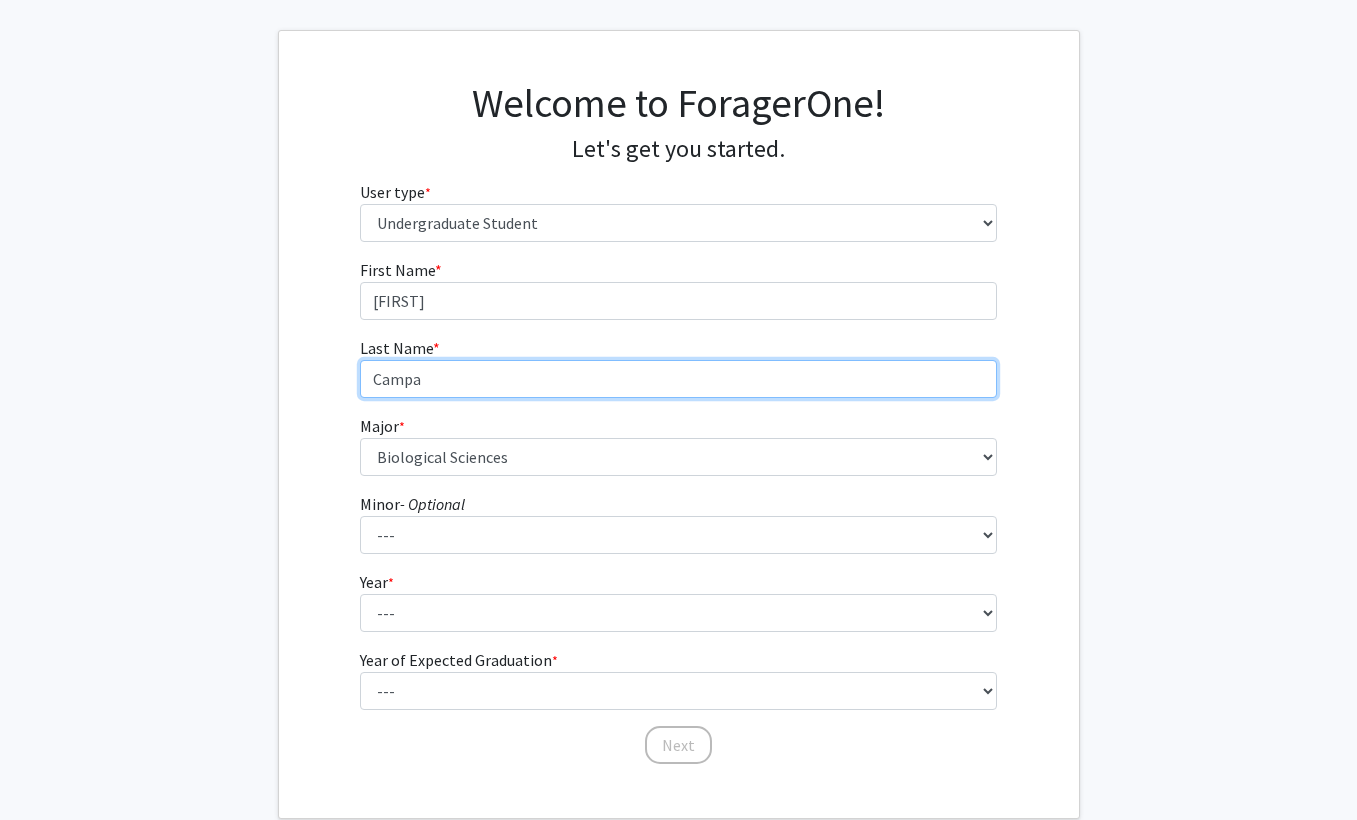 click on "Campa" at bounding box center (678, 379) 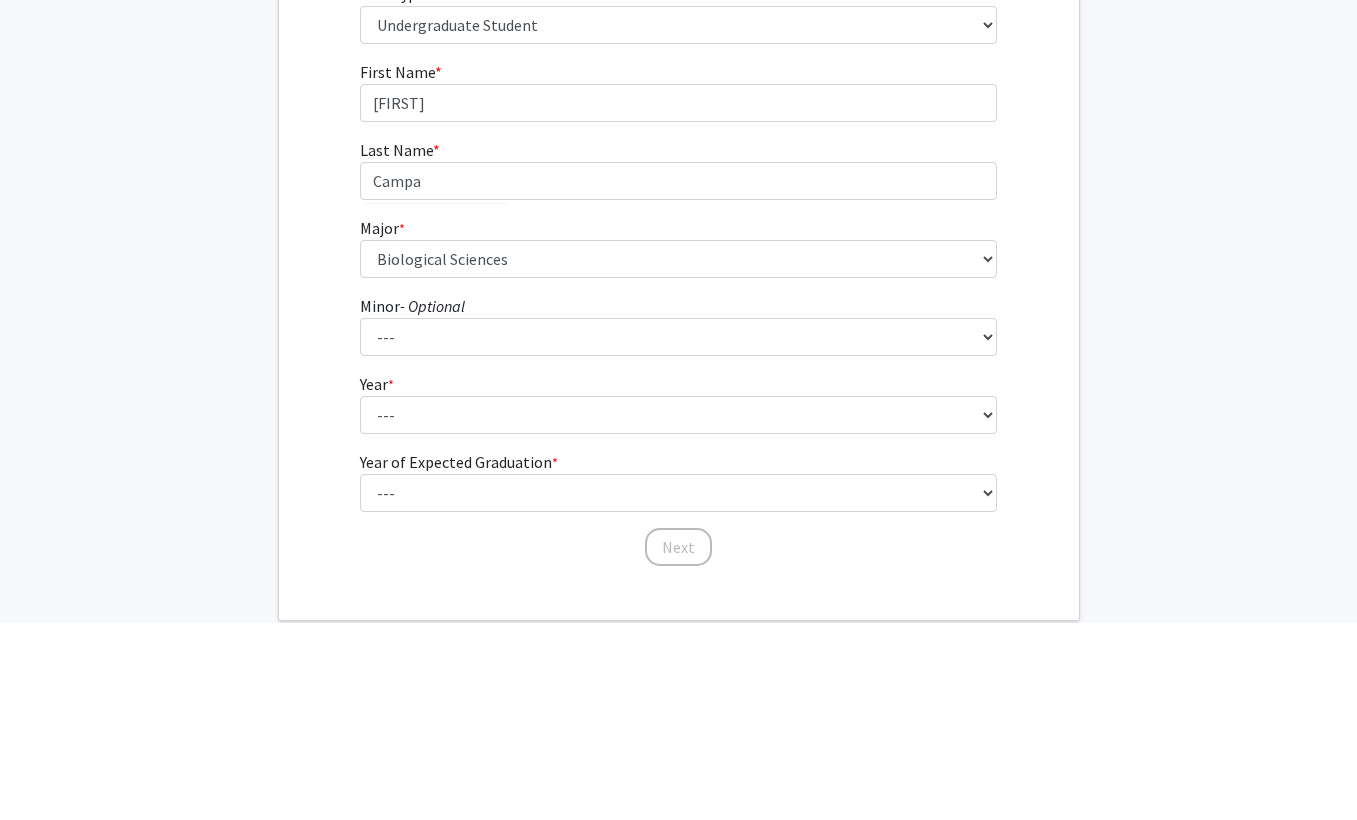click on "First Name * required Lilianna Last Name * required Campa  Major  * required ---  Accounting   African American Studies   Anthropology   Applied Behavior Analysis   Arabic for the Health Care Professions   Art   Art Education   Art History   Astronomy   Bilingual/Bicultural Education   Biochemistry and Chemical Biology   Biological Sciences   Biomedical Engineering   Biomedical Physics   Cannabis Chemistry   Chemical Engineering   Chemistry   Civil Engineering   Communication Sciences and Disorders   Communication Studies   Community Health   Computer Science   Computer Technology   Construction Management   Conversational and Professional French   Criminal Justice   Dance   Design   Design and Merchandising   Economics   Electrical and Computer Engineering   Electrical/Electronic Engineering Tech.   Electromechanical Engineering Tech.   Elementary/Early Childhood Education   Employment & Labor Relations   English   English as a Second Language   Entrepreneurship and Innovation   Environmental Science   Film" 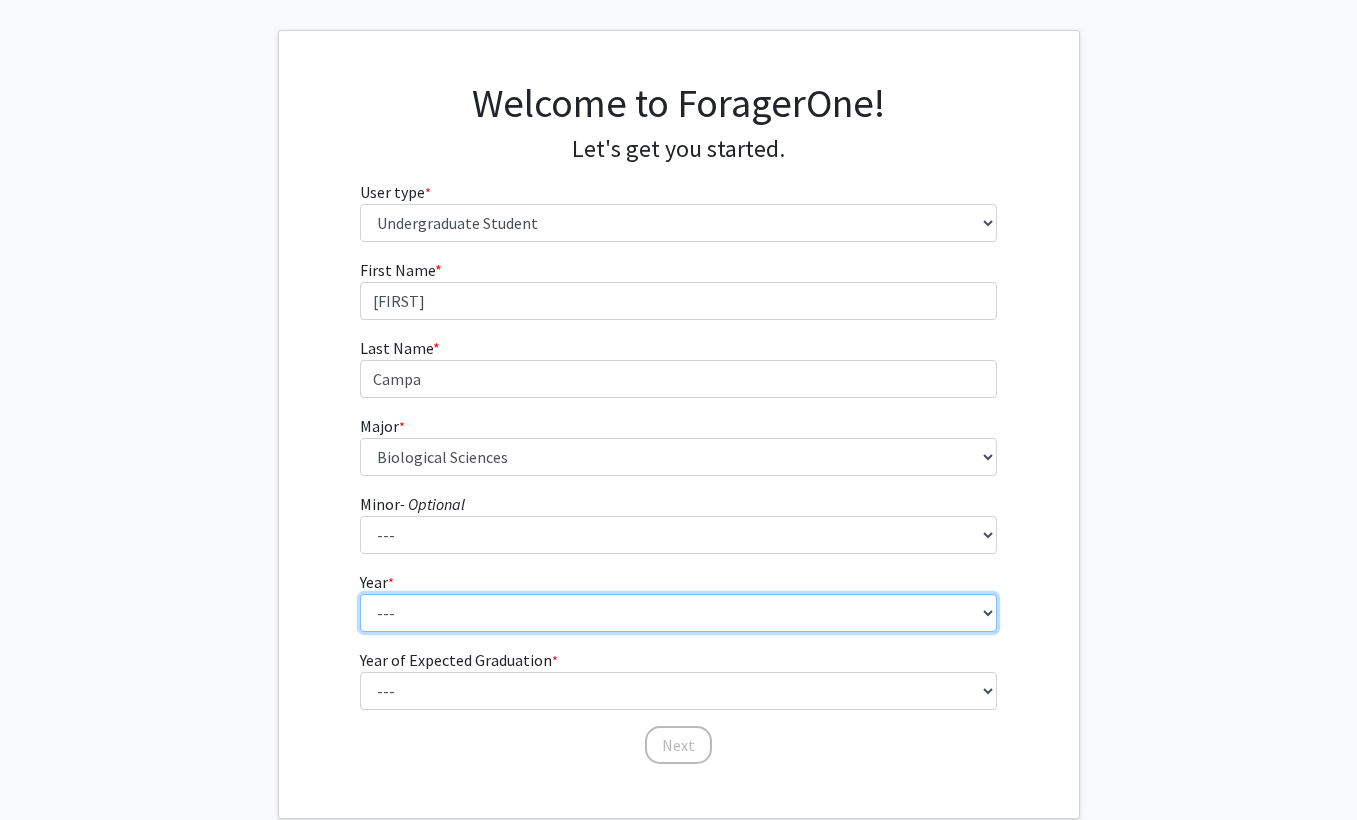 click on "---  First-year   Sophomore   Junior   Senior   Postbaccalaureate Certificate" at bounding box center (678, 613) 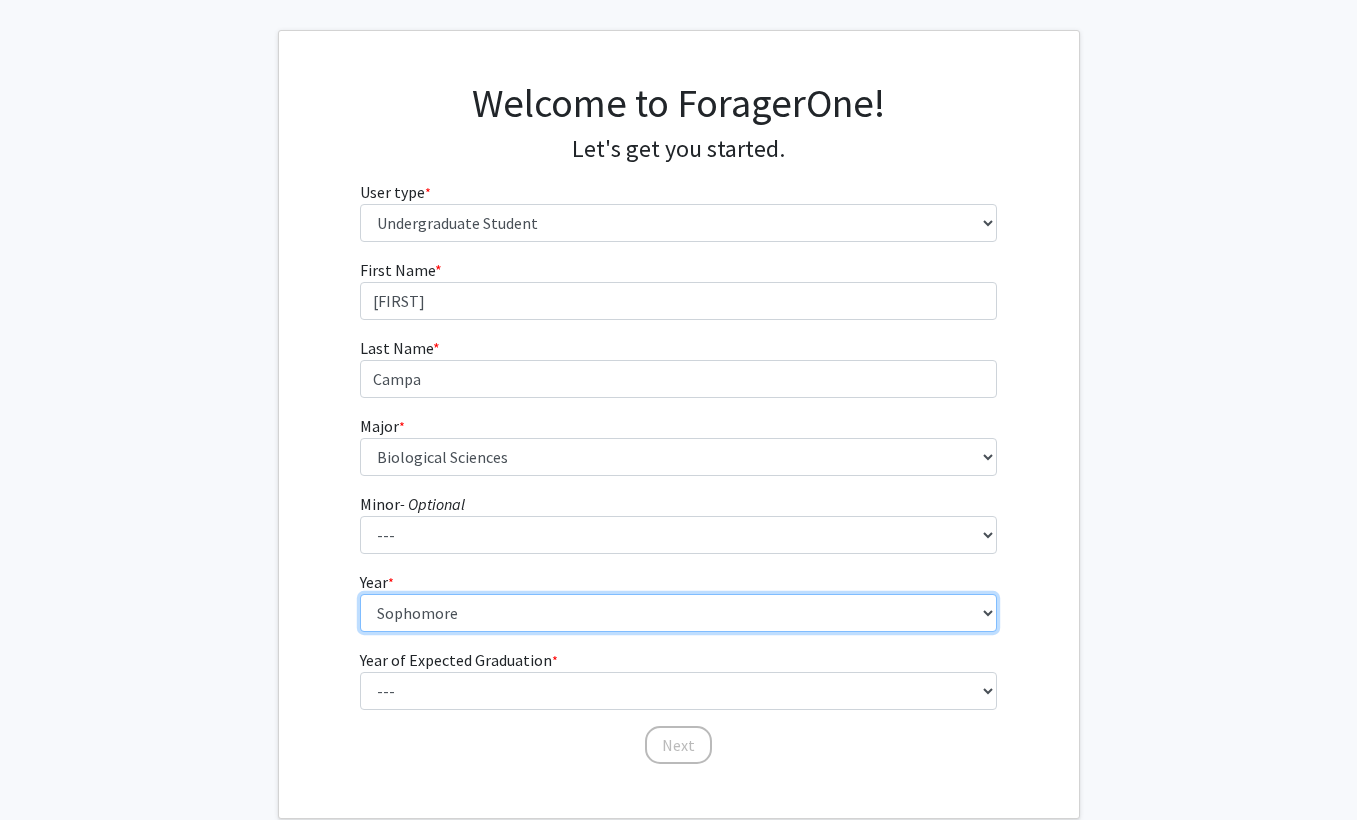 click on "---  First-year   Sophomore   Junior   Senior   Postbaccalaureate Certificate" at bounding box center [678, 613] 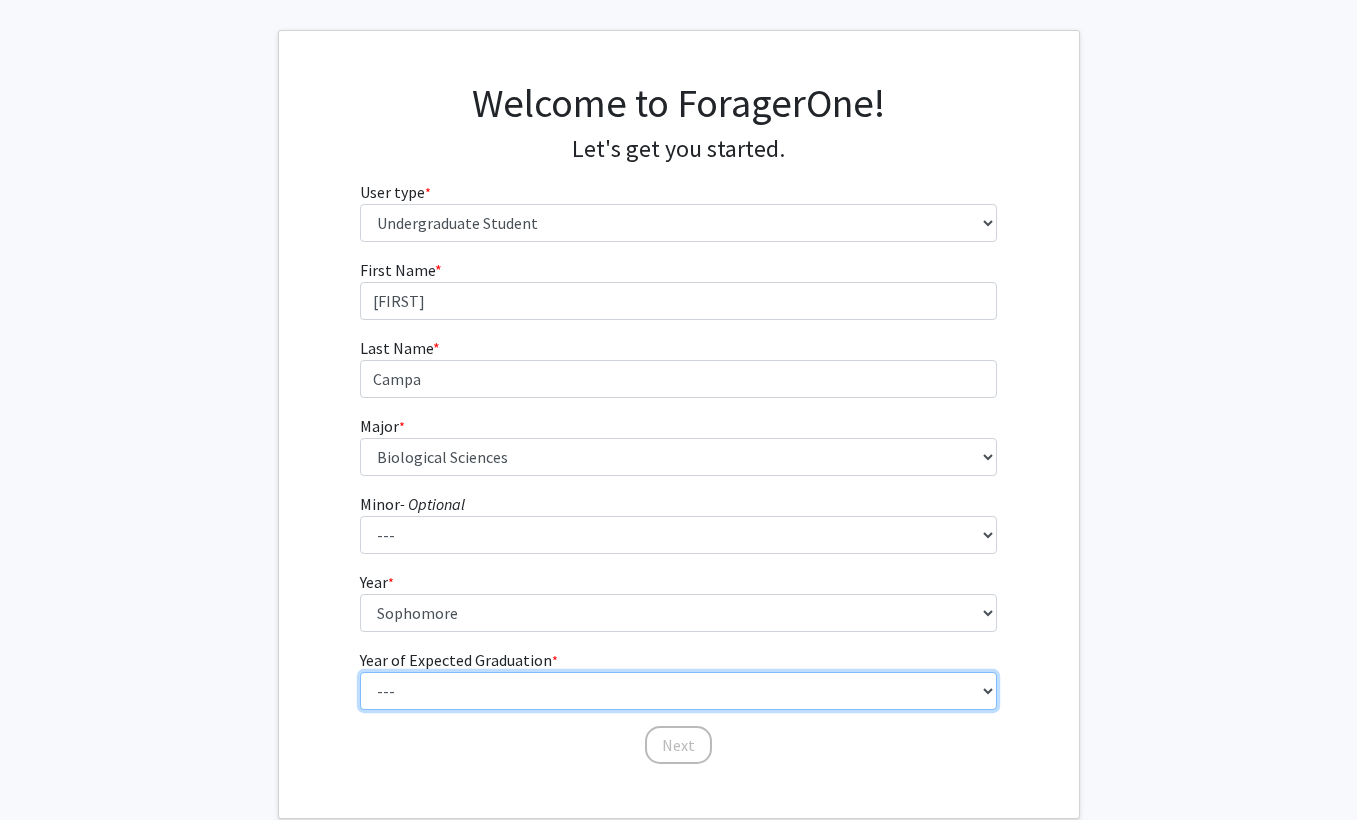 click on "---  2025   2026   2027   2028   2029   2030   2031   2032   2033   2034" at bounding box center (678, 691) 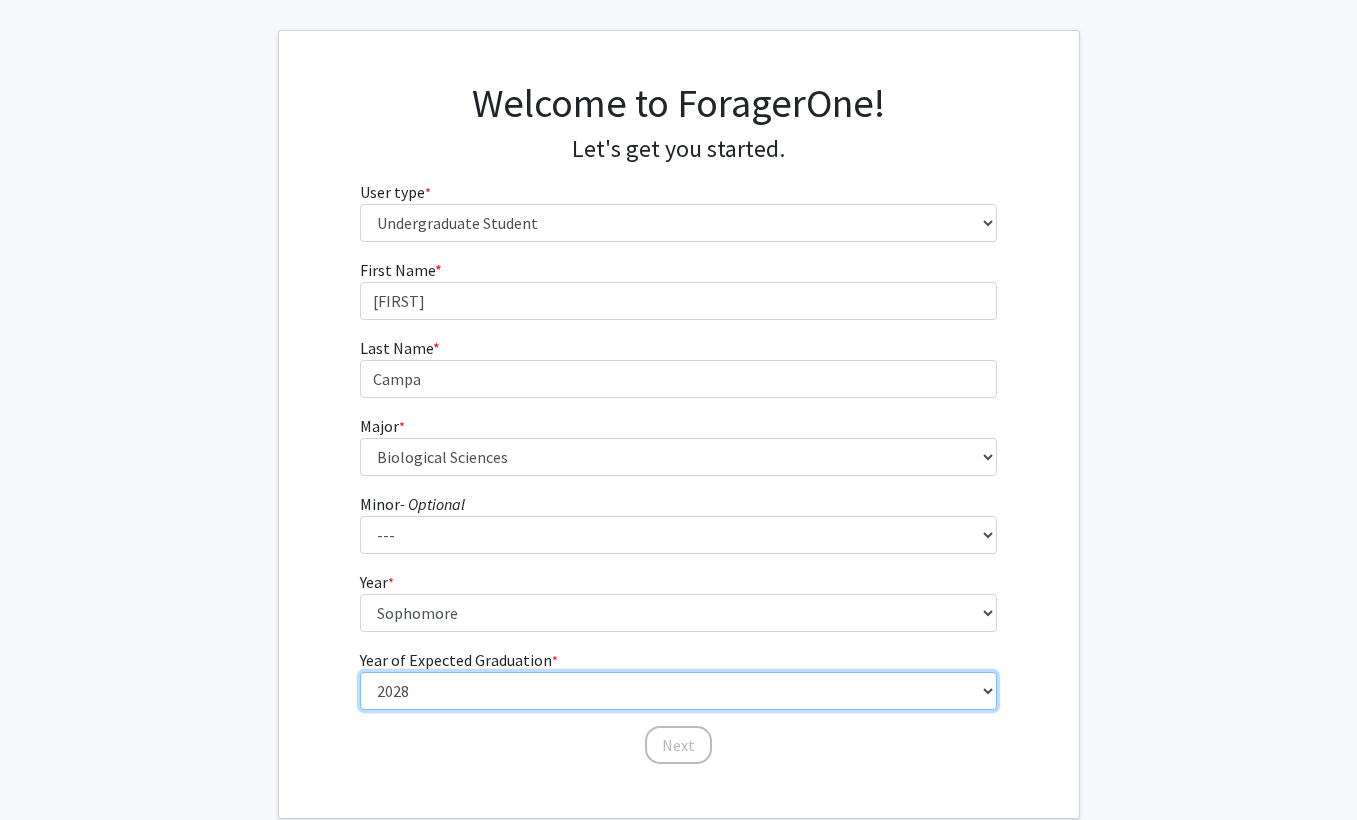 click on "---  2025   2026   2027   2028   2029   2030   2031   2032   2033   2034" at bounding box center [678, 691] 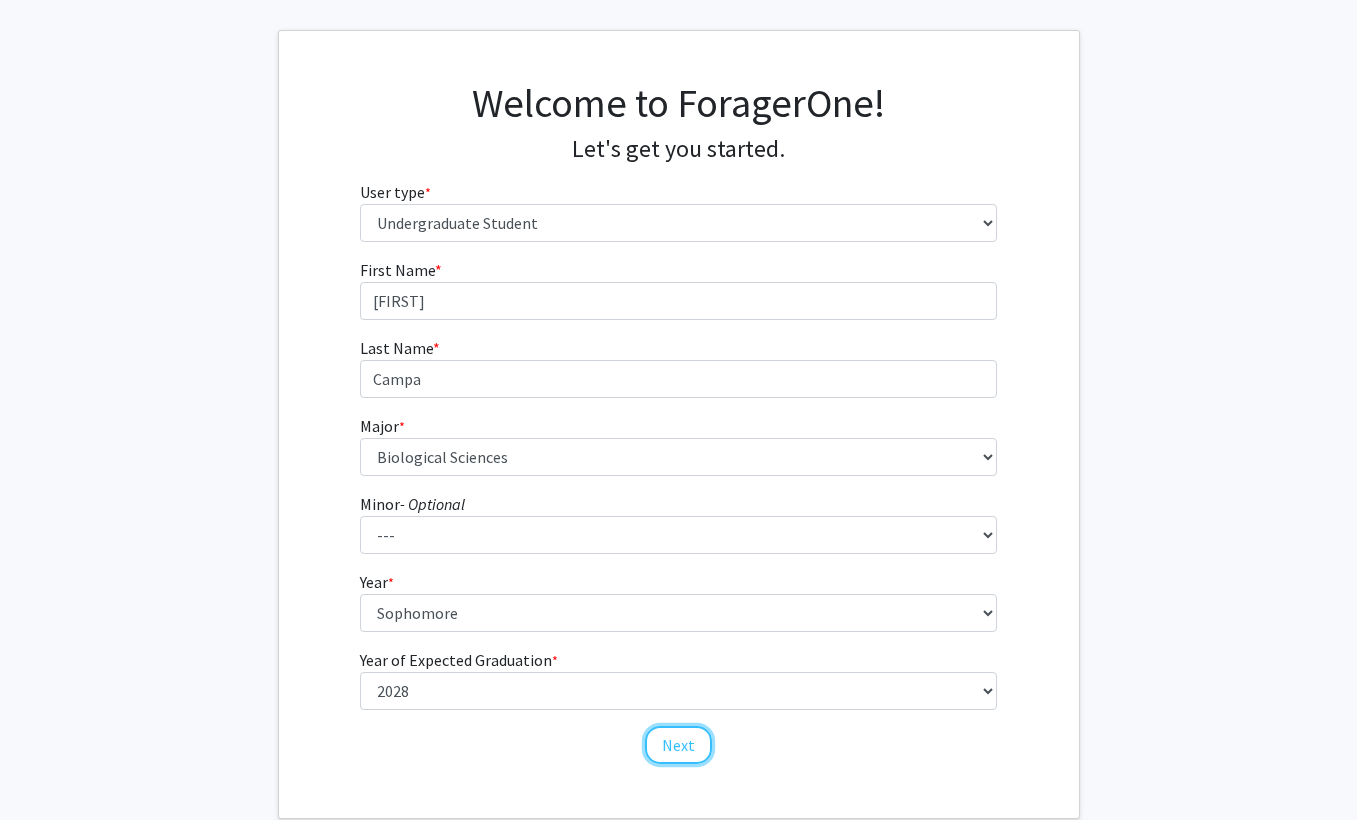 click on "Next" 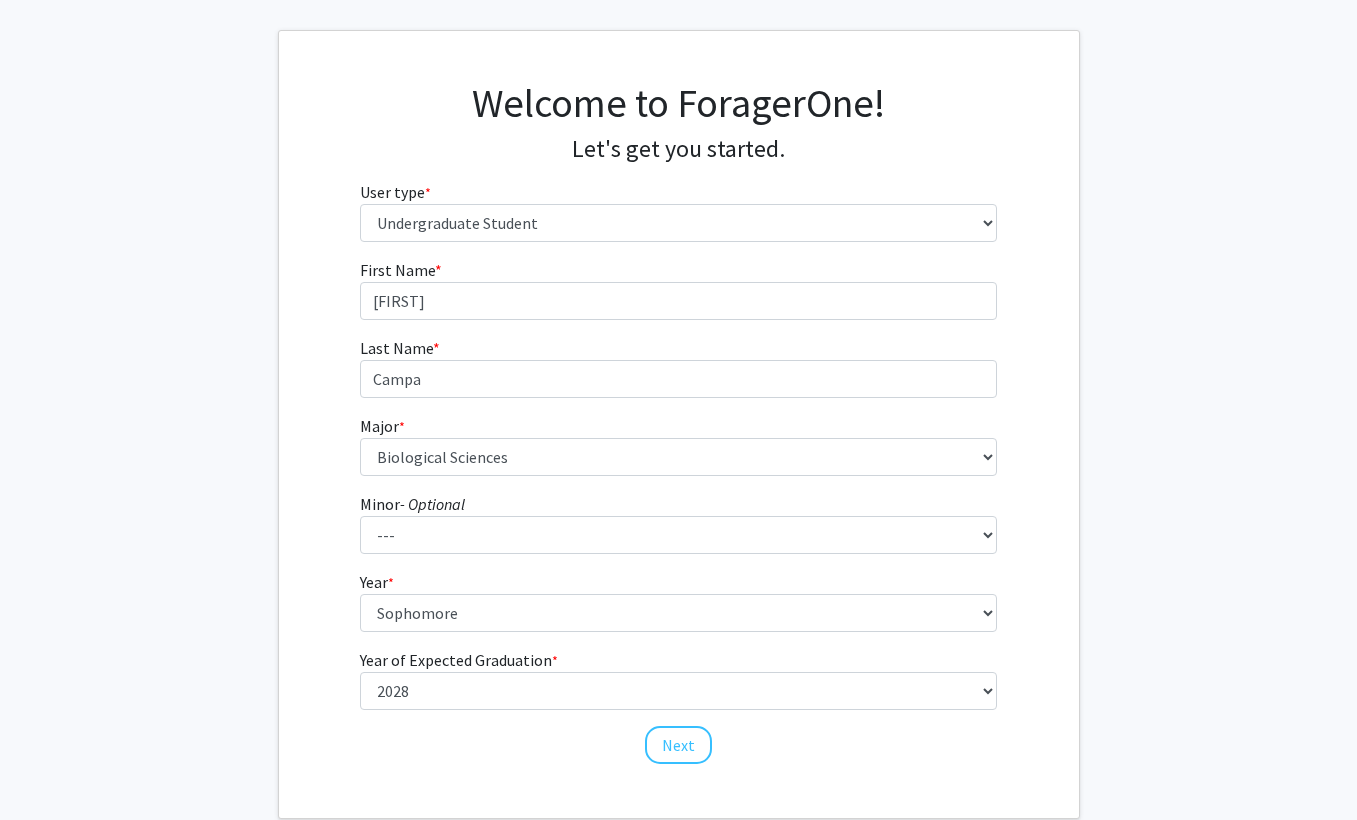 scroll, scrollTop: 0, scrollLeft: 0, axis: both 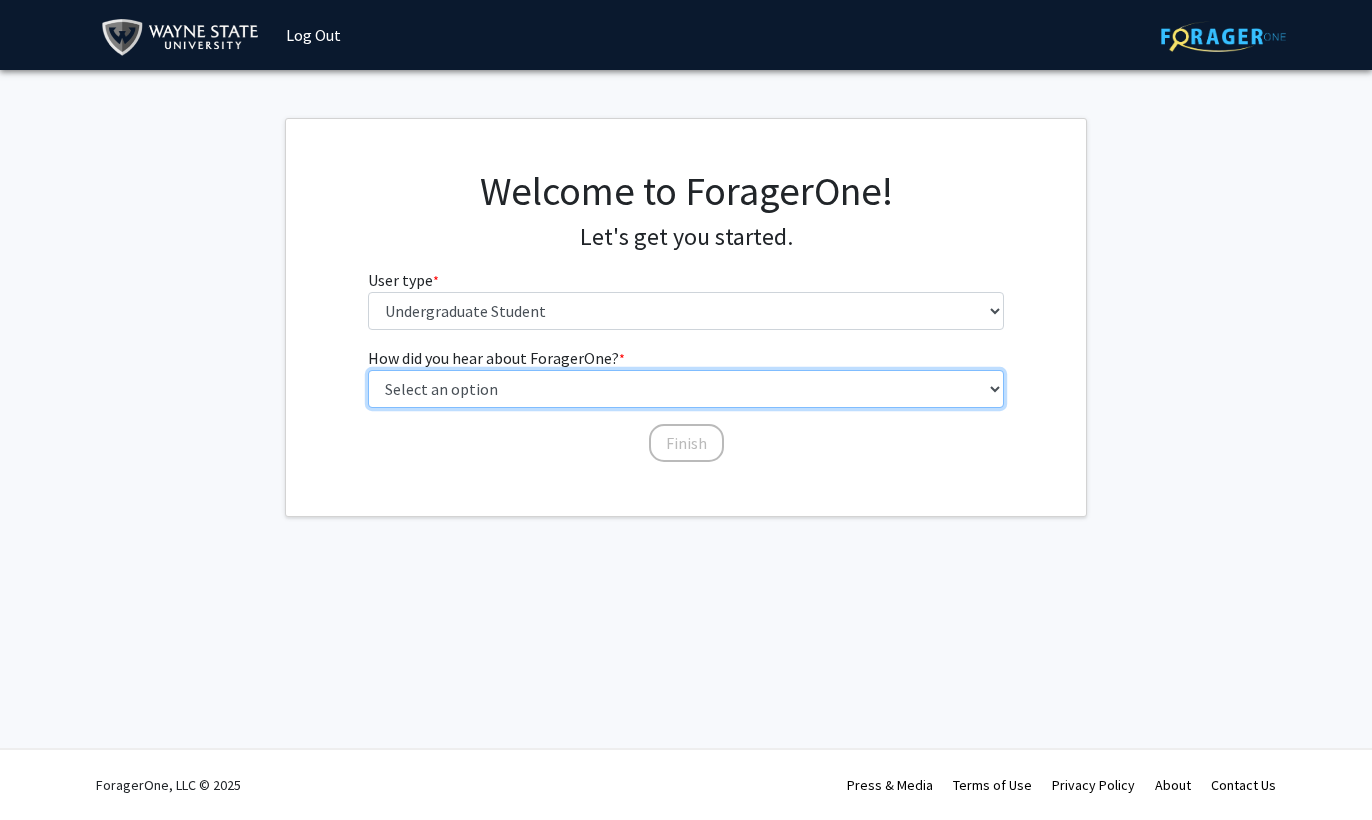 click on "Select an option  Peer/student recommendation   Faculty/staff recommendation   University website   University email or newsletter   Other" at bounding box center [686, 389] 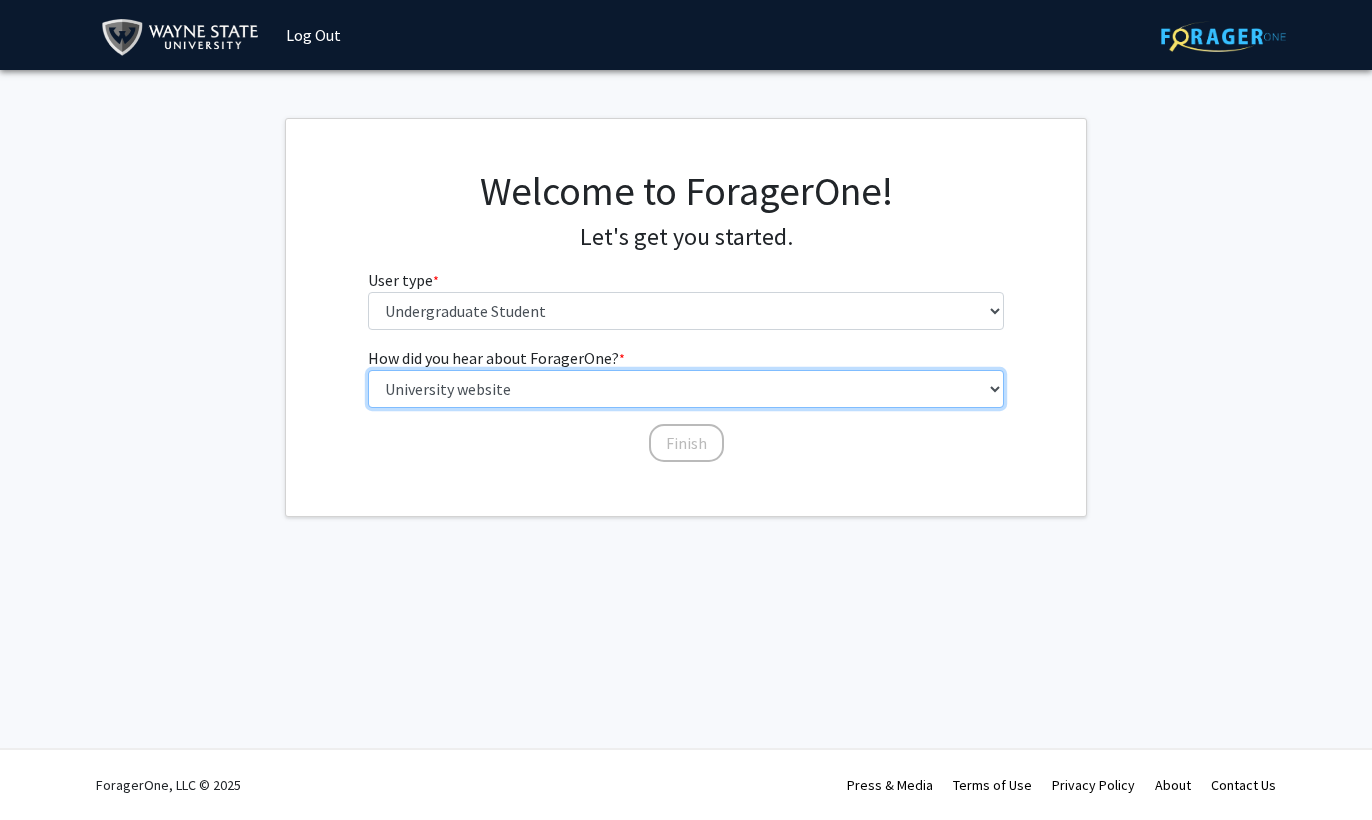 click on "Select an option  Peer/student recommendation   Faculty/staff recommendation   University website   University email or newsletter   Other" at bounding box center [686, 389] 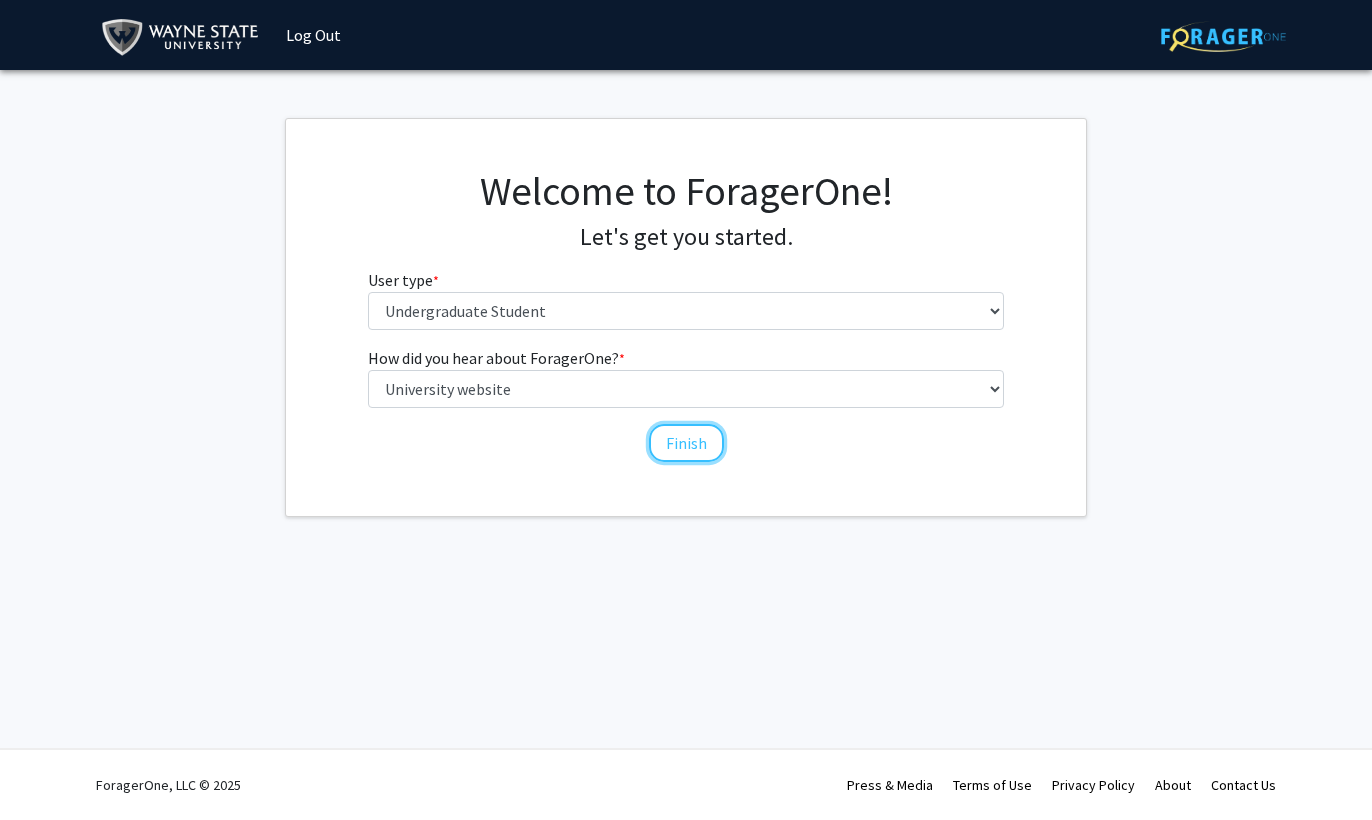 click on "Finish" 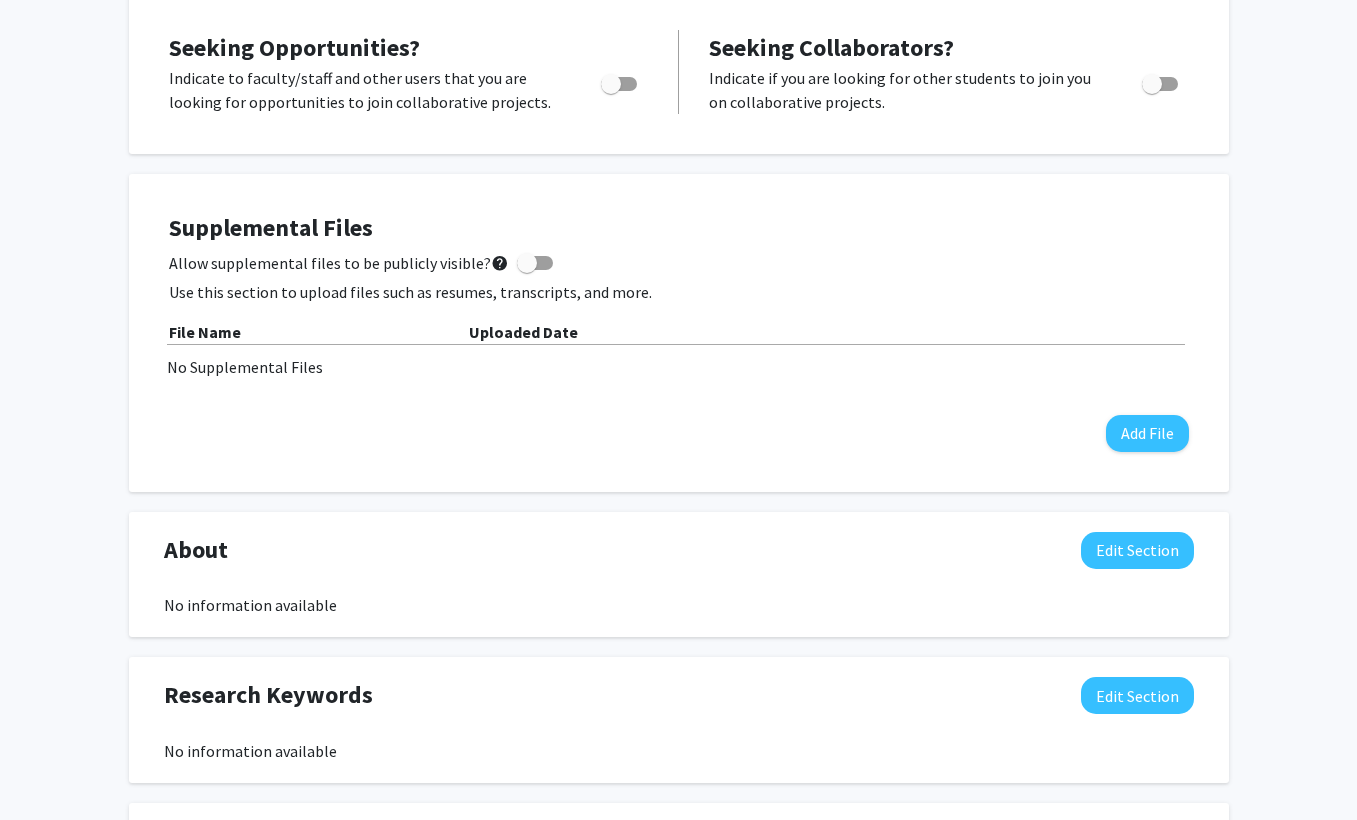 scroll, scrollTop: 0, scrollLeft: 0, axis: both 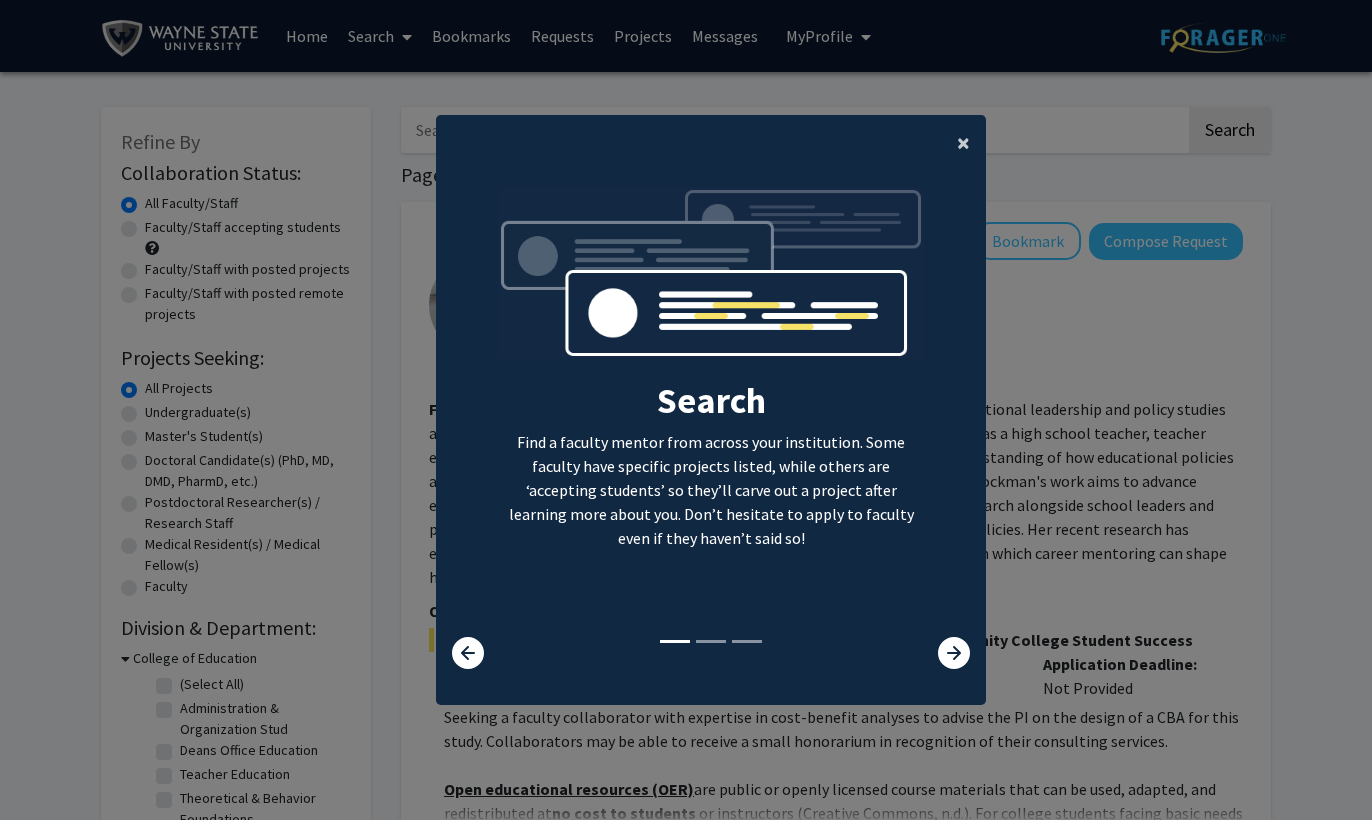 click on "×" 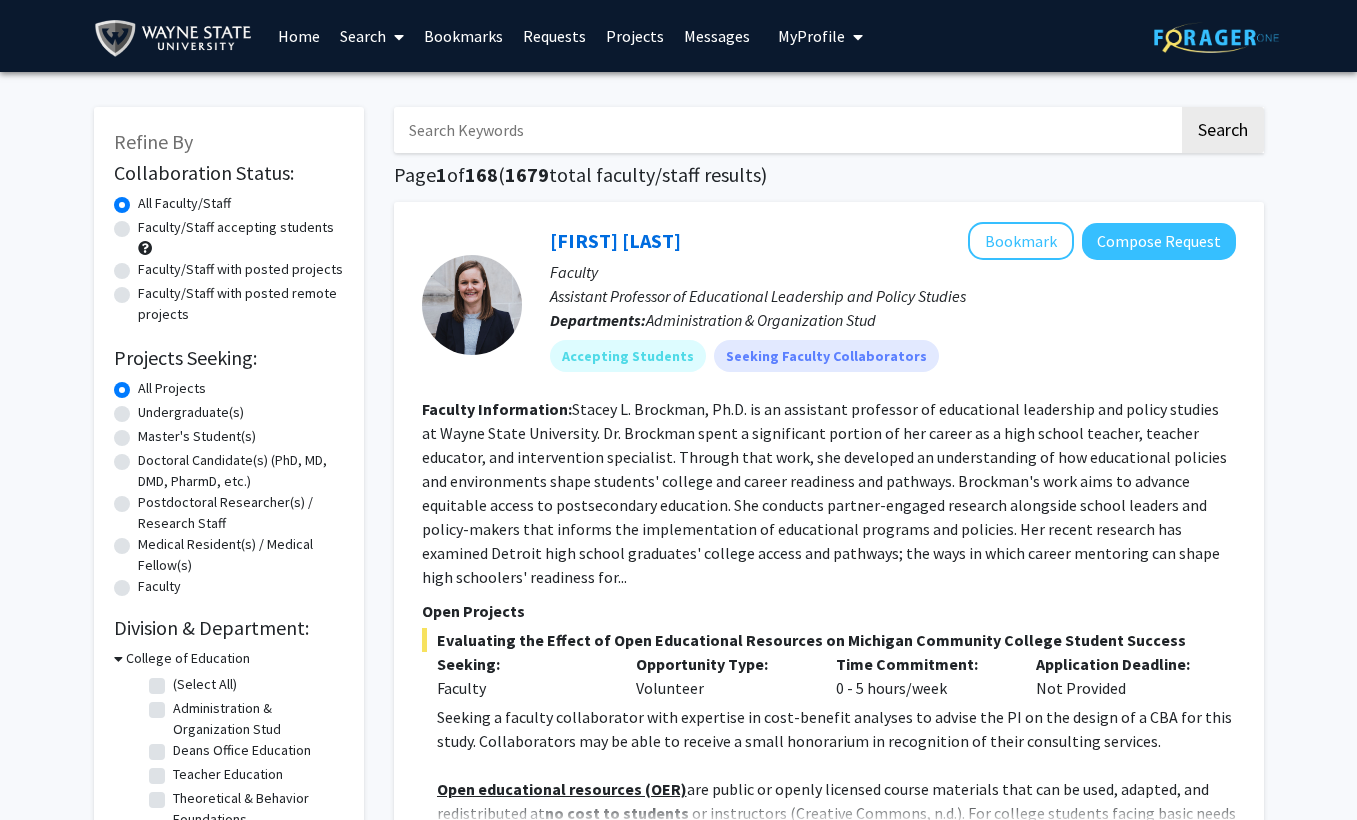 click on "[FIRST] [LAST] Bookmark
Compose Request  Faculty Assistant Professor of Educational Leadership and Policy Studies Departments:  Administration & Organization Stud Accepting Students  Seeking Faculty Collaborators Faculty Information:  Open Projects  Evaluating the Effect of Open Educational Resources on Michigan Community College Student Success  Seeking: Faculty Opportunity Type:  Volunteer  Time Commitment:  0 - 5 hours/week  Application Deadline:  Not Provided  Seeking a faculty collaborator with expertise in cost-benefit analyses to advise the PI on the design of a CBA for this study. Collaborators may be able to receive a small honorarium in recognition of their consulting services. Open educational resources (OER)  are public or openly licensed course materials that can be used, adapted, and redistributed at  no cost to students   This multi-institution, difference-in-difference study will estimate the impact and cost-effectiveness of OER adoption in Michigan community college courses . Show more" 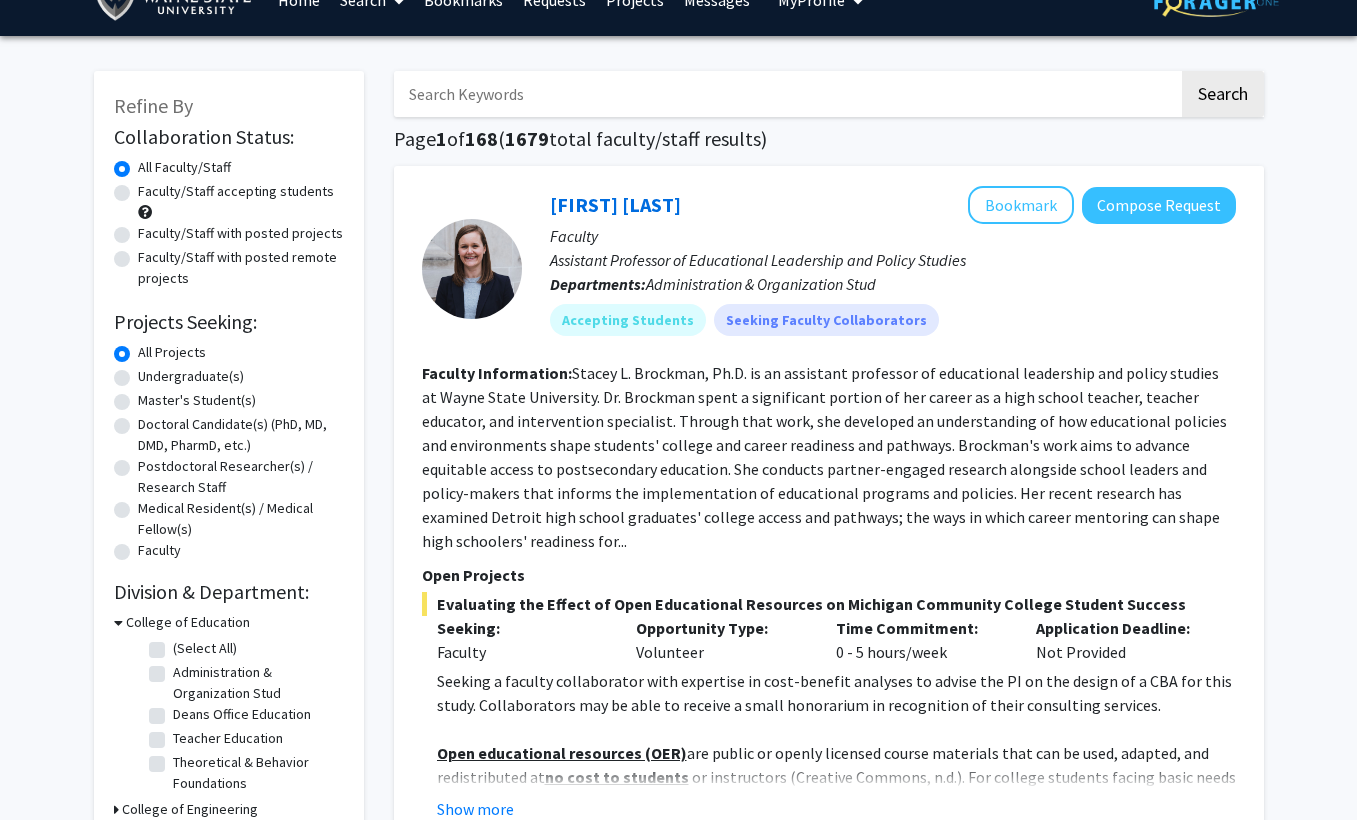 scroll, scrollTop: 36, scrollLeft: 0, axis: vertical 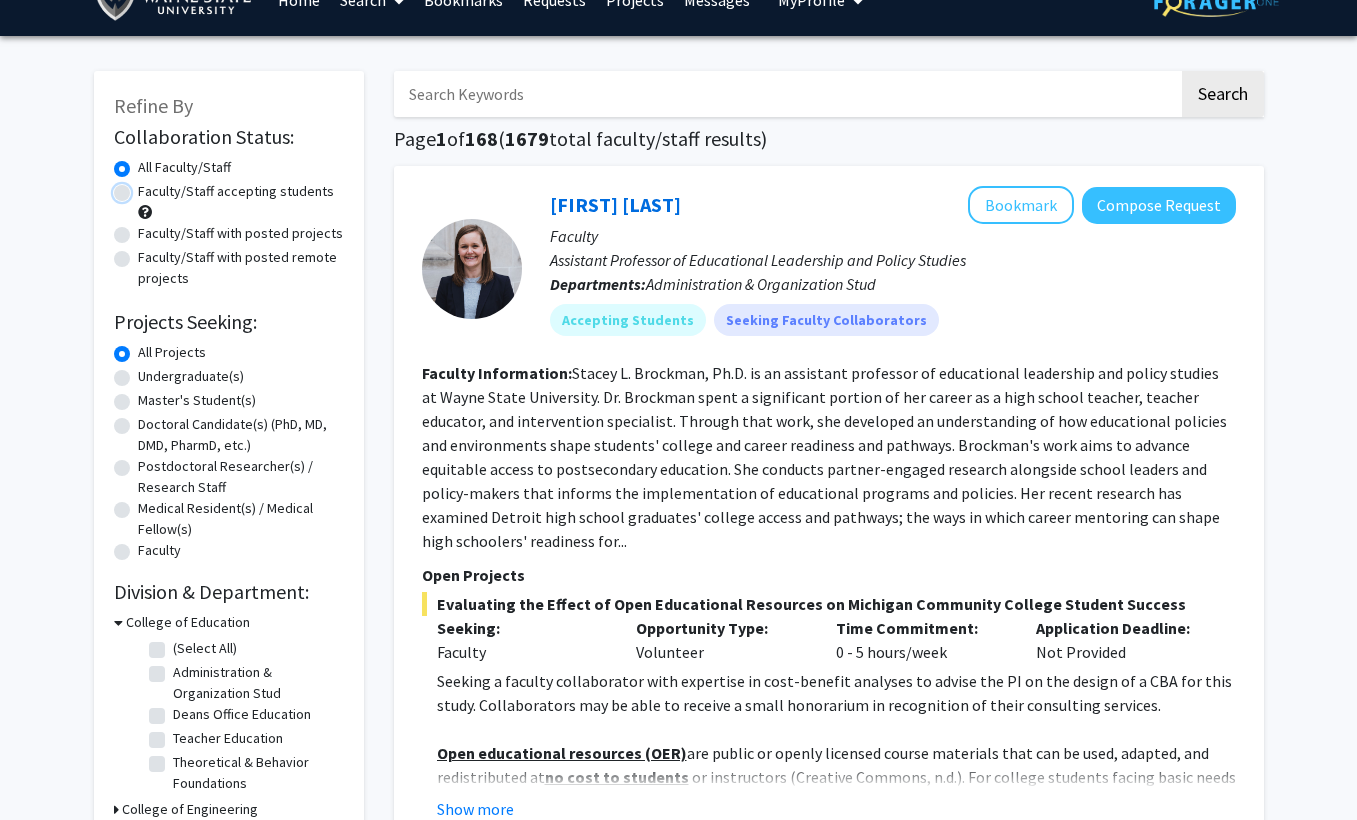 click on "Faculty/Staff accepting students" at bounding box center (144, 187) 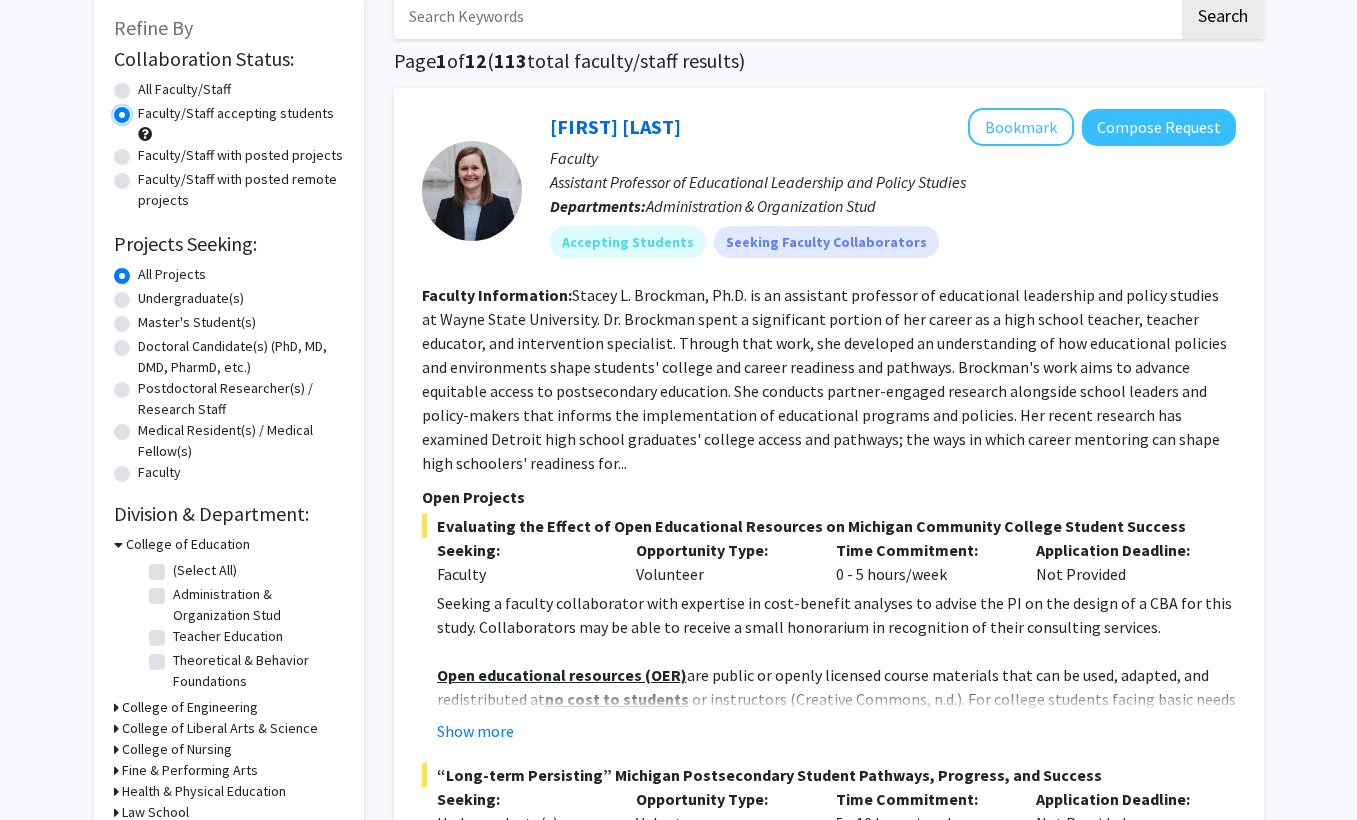 scroll, scrollTop: 115, scrollLeft: 0, axis: vertical 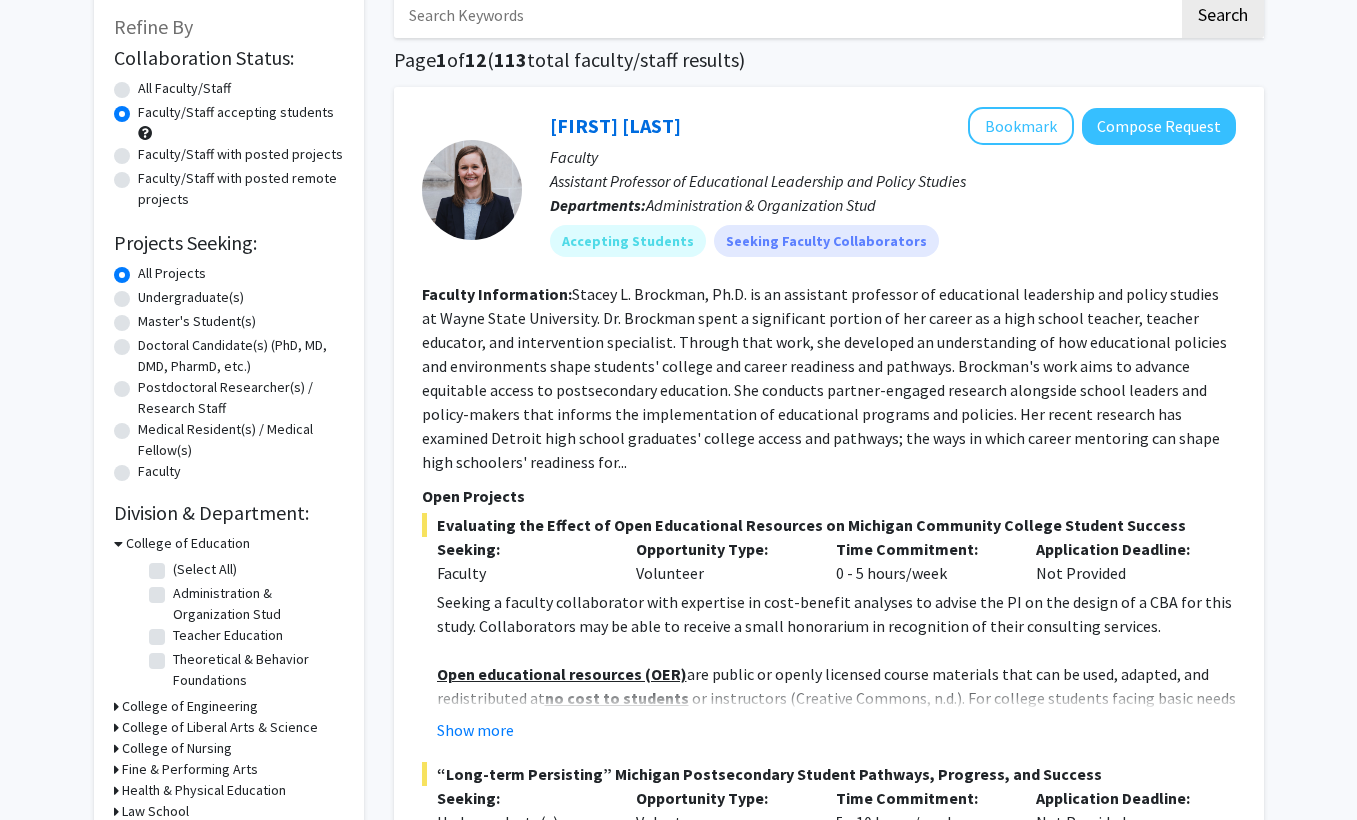 click on "Undergraduate(s)" 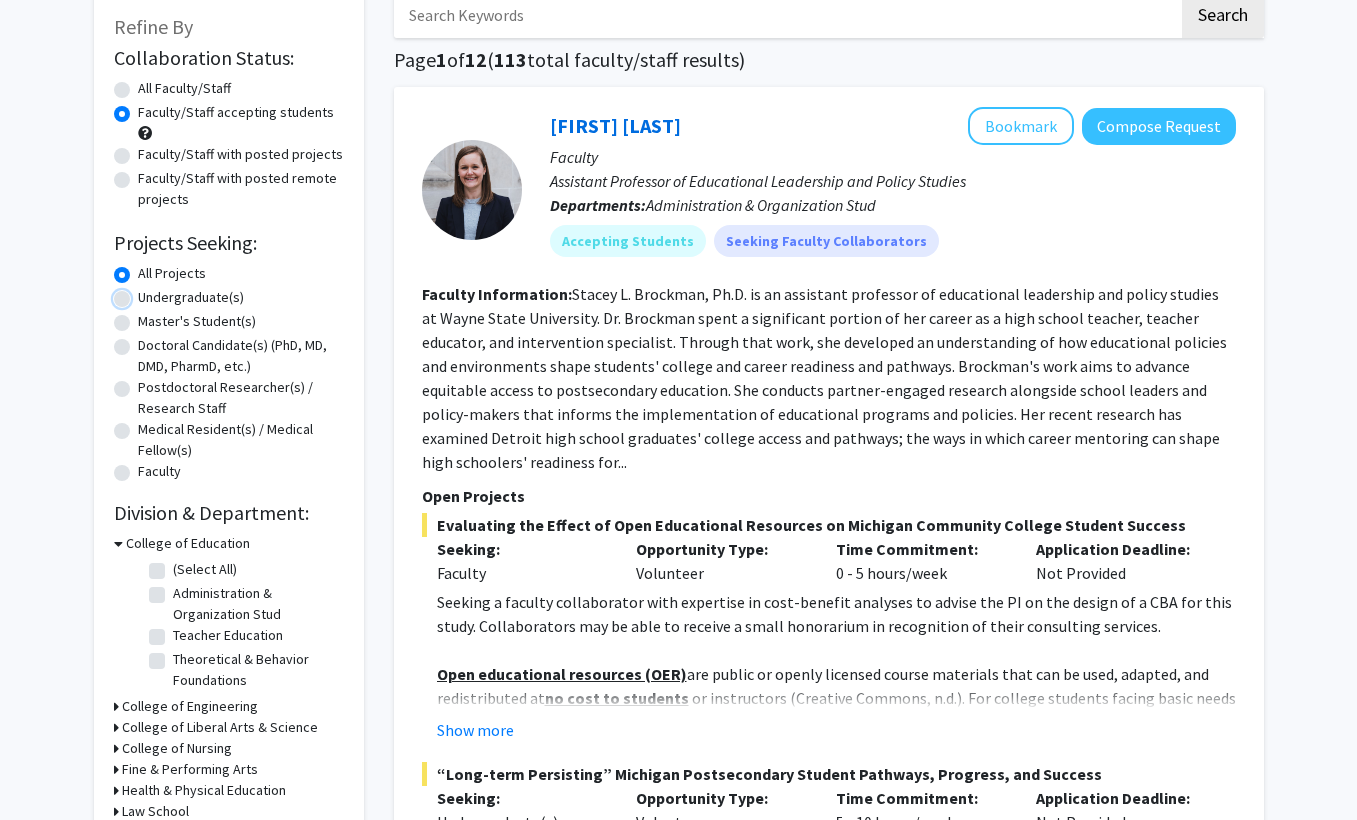 click on "Undergraduate(s)" at bounding box center (144, 293) 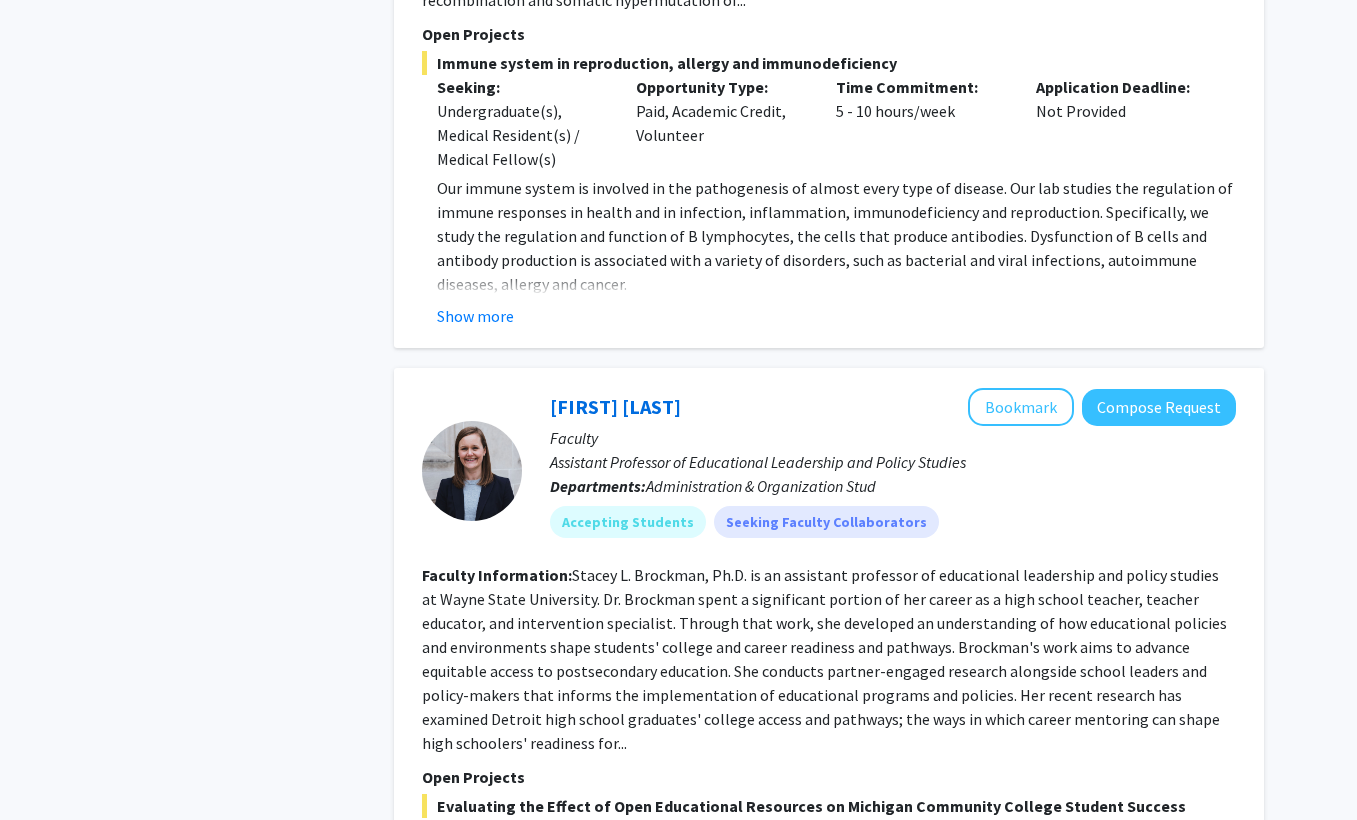 scroll, scrollTop: 1380, scrollLeft: 0, axis: vertical 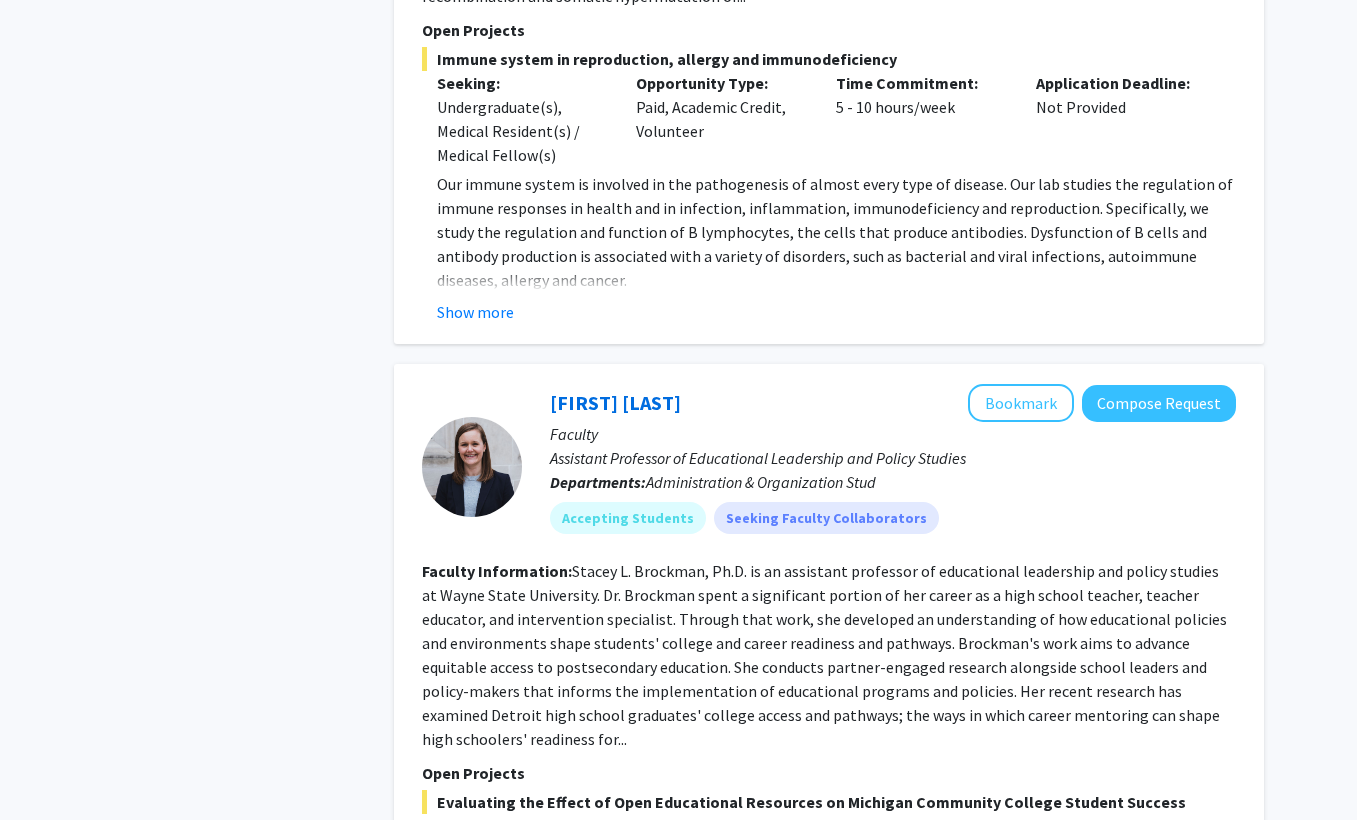click on "Show more" 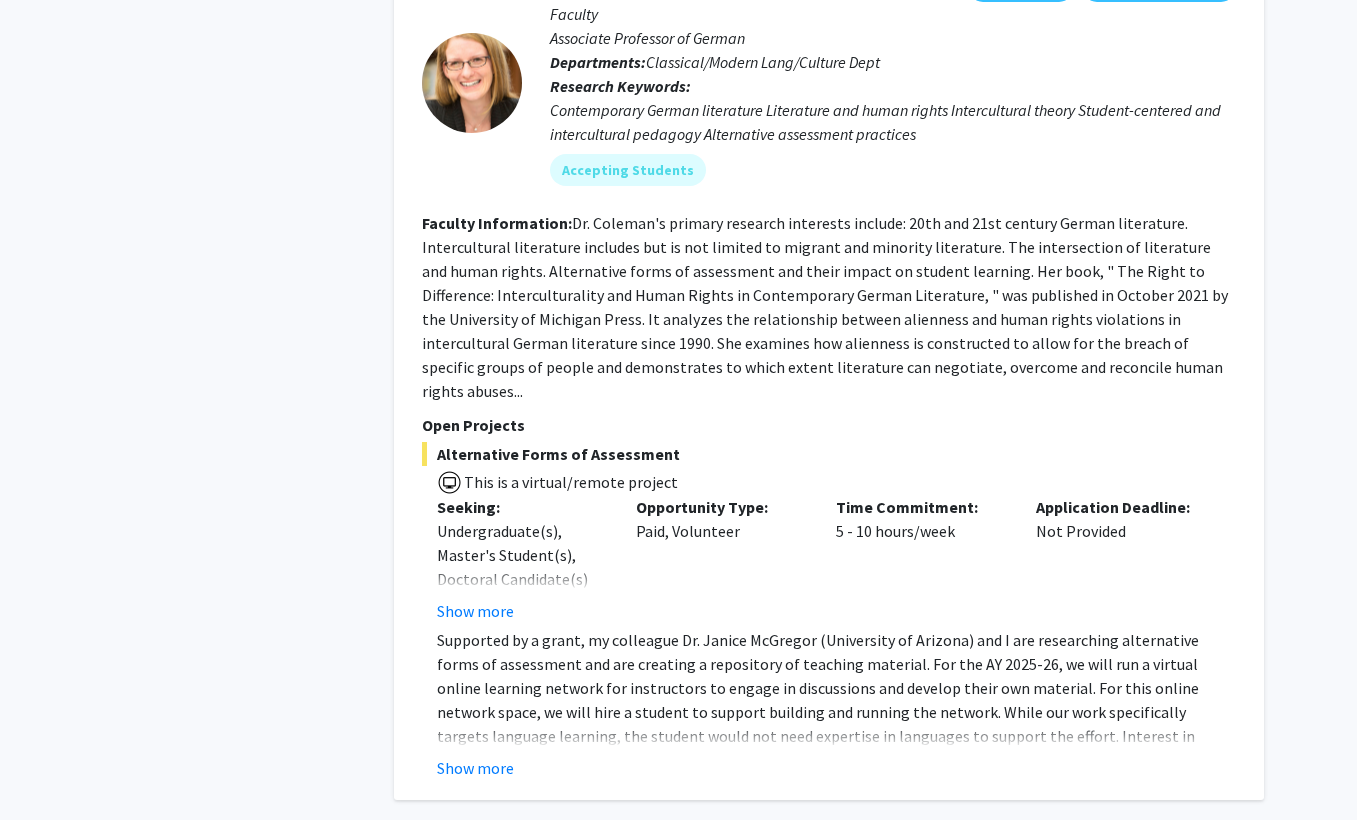 scroll, scrollTop: 9619, scrollLeft: 0, axis: vertical 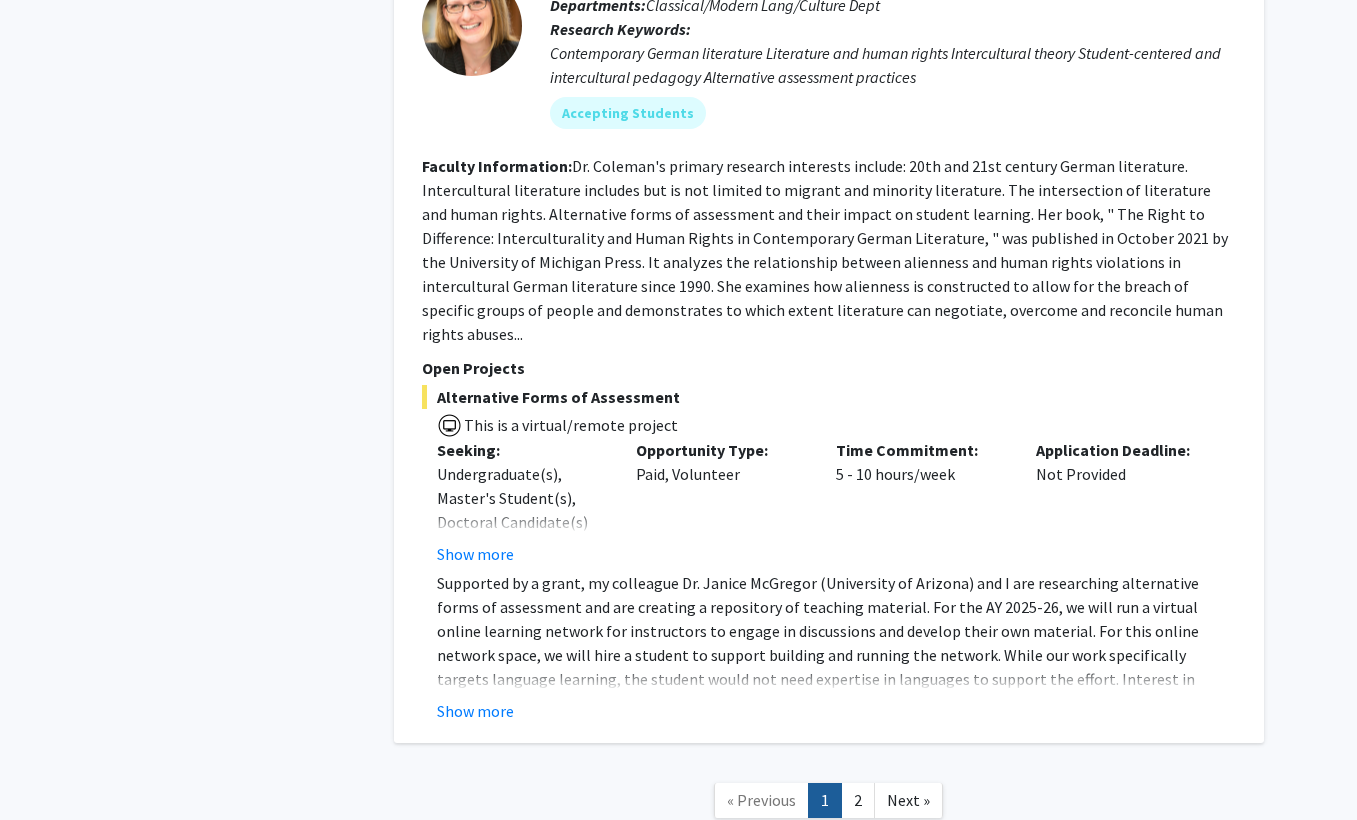 click on "2" 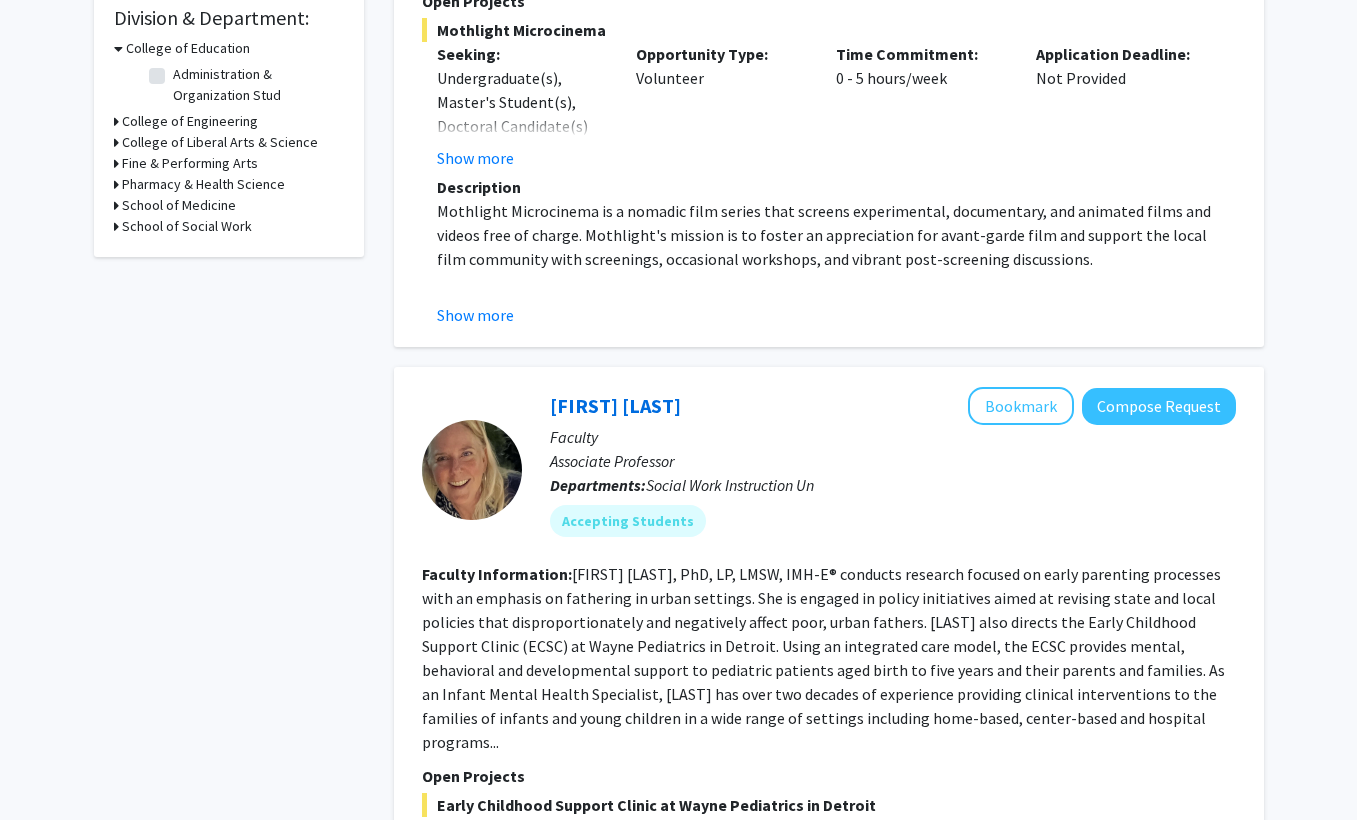 scroll, scrollTop: 0, scrollLeft: 0, axis: both 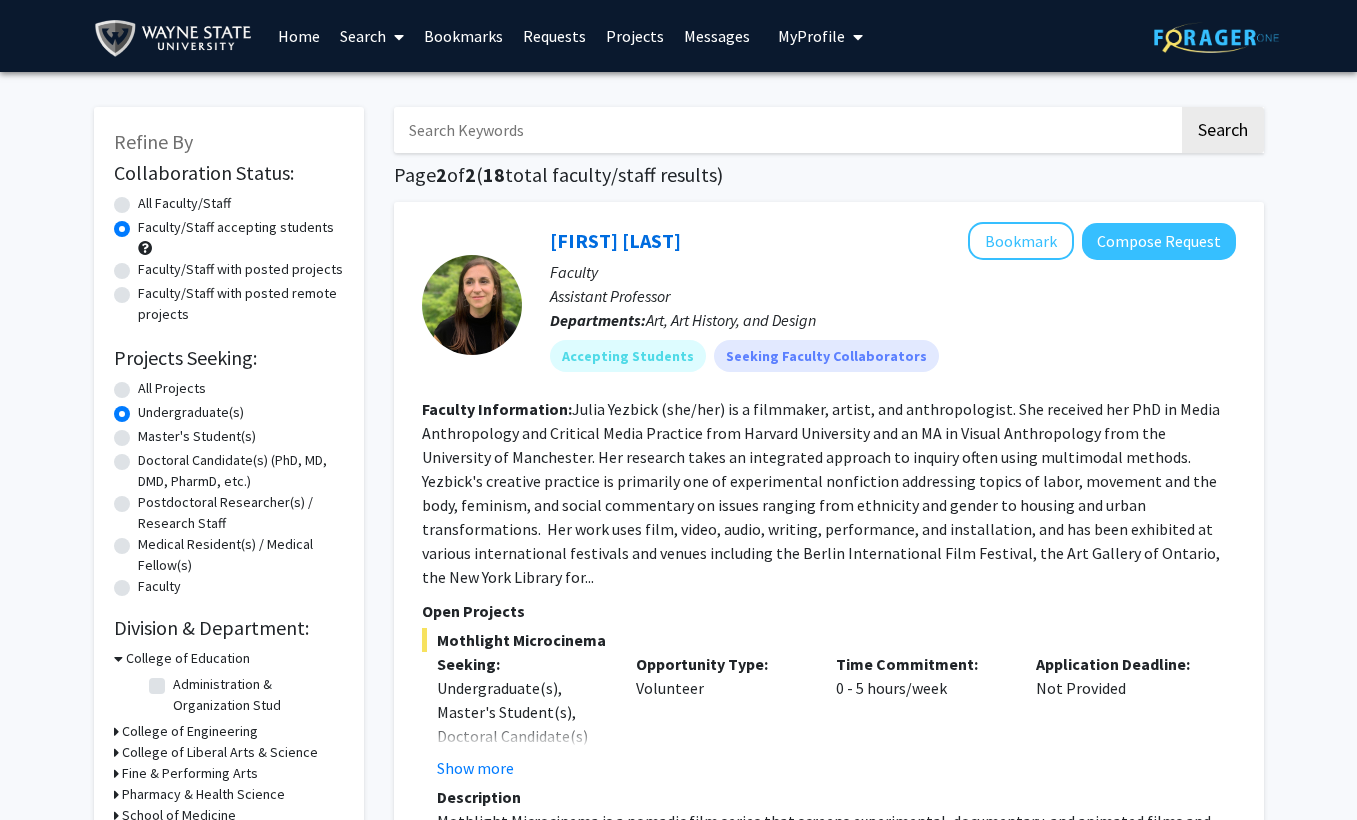 click at bounding box center (786, 130) 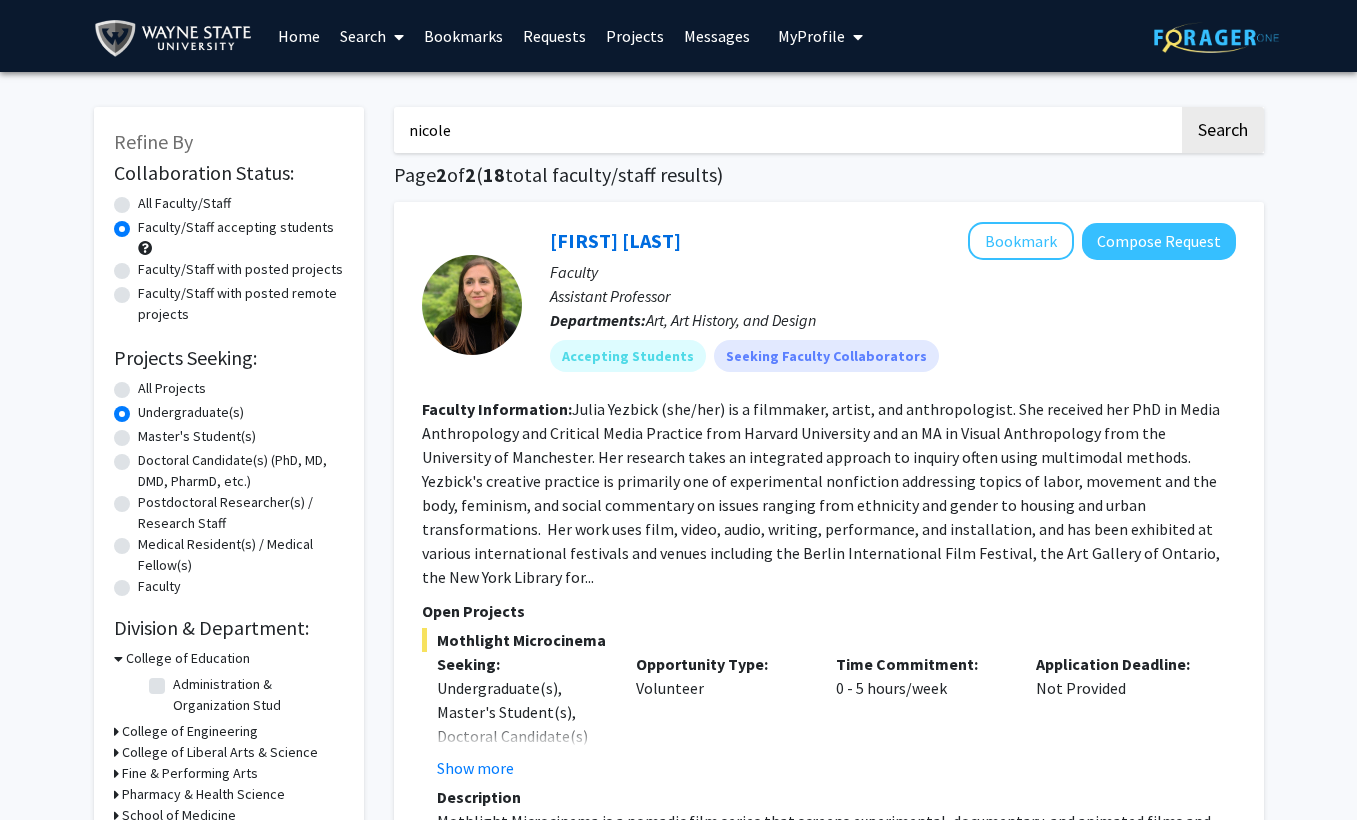 type on "nicole" 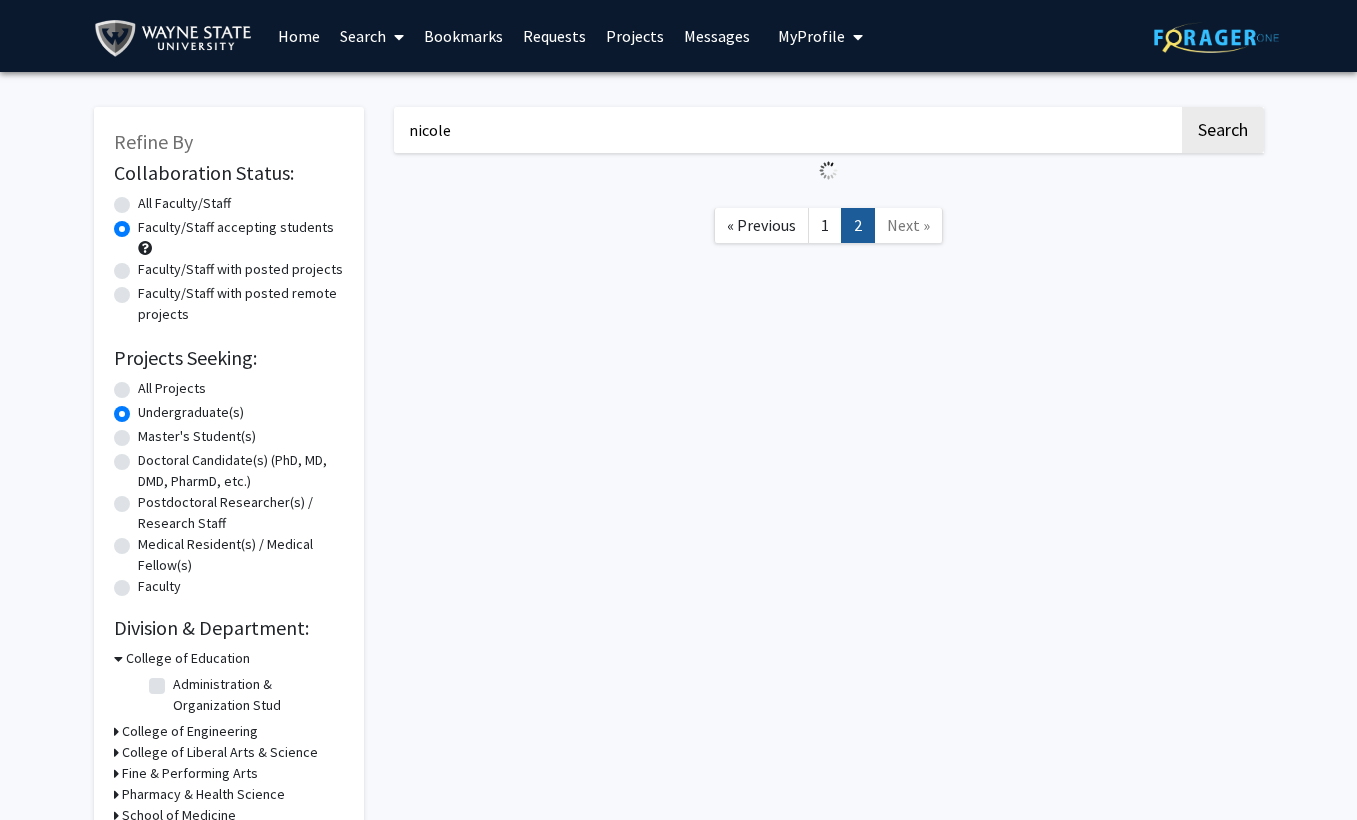 radio on "true" 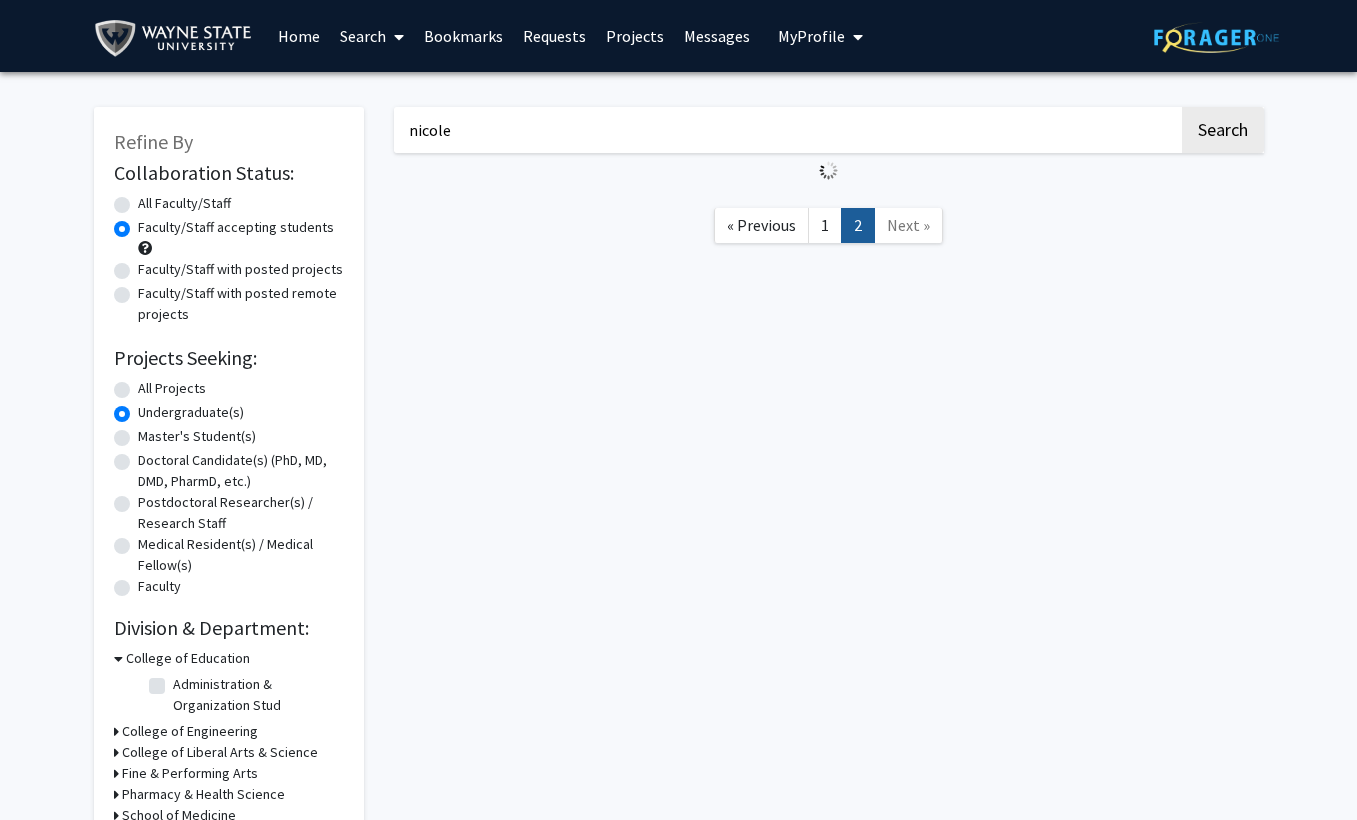 radio on "true" 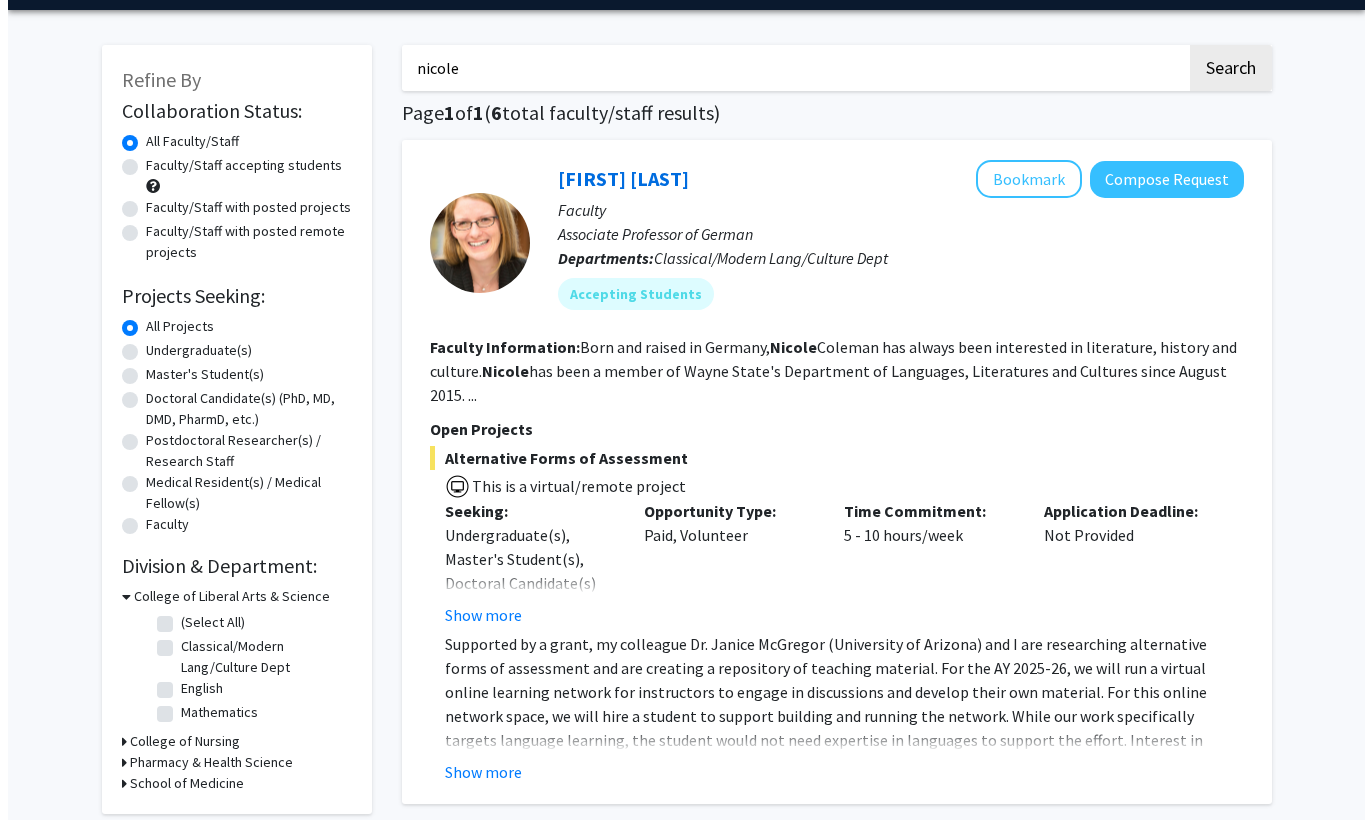 scroll, scrollTop: 0, scrollLeft: 0, axis: both 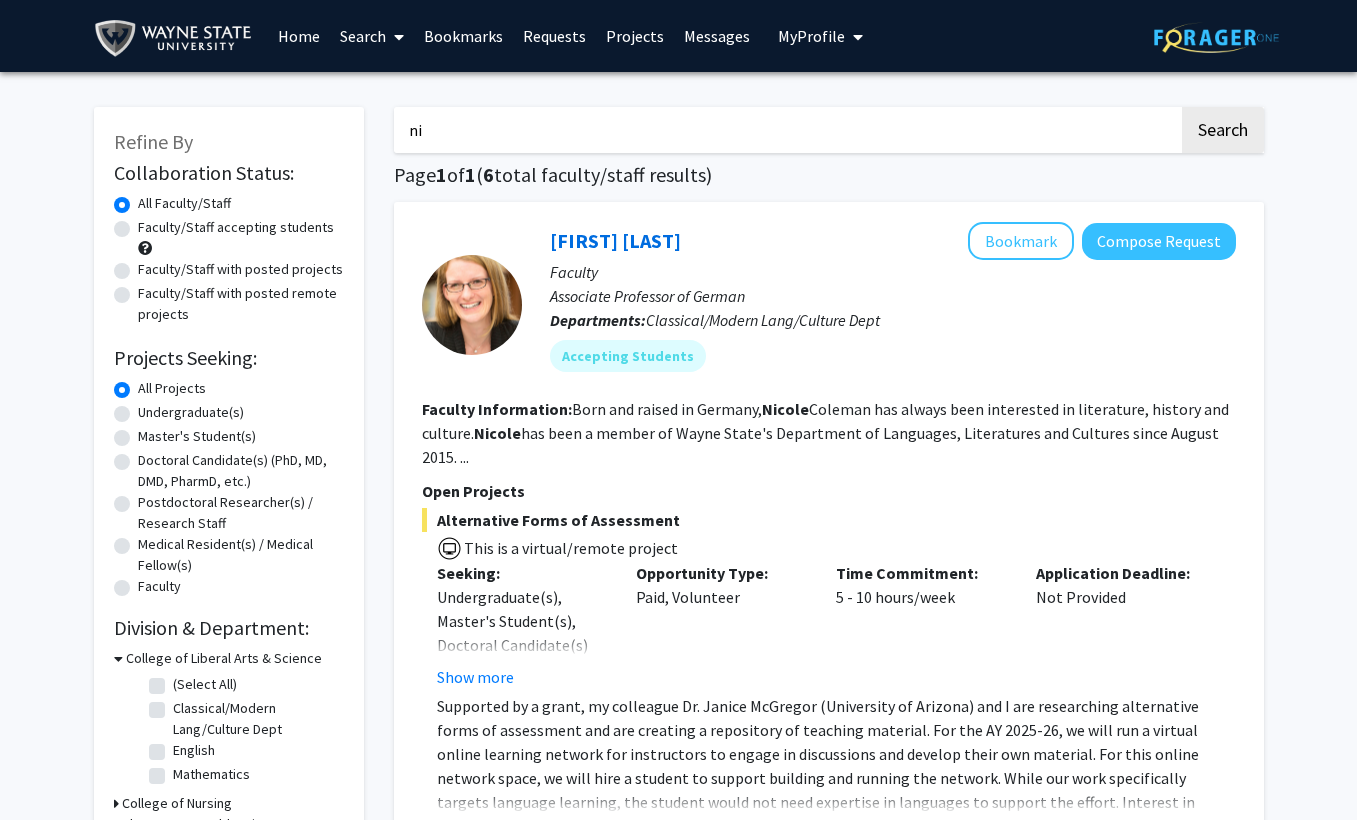 type on "n" 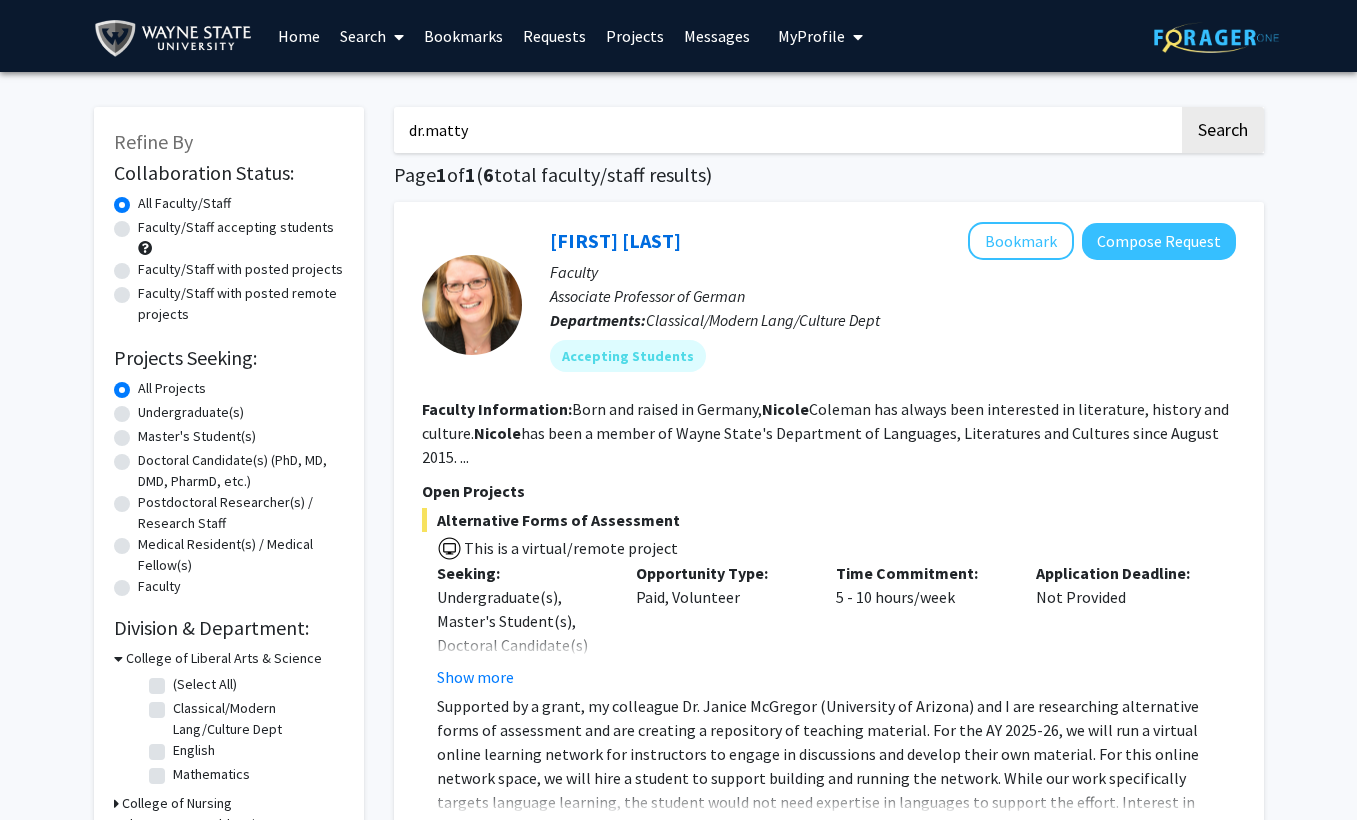 type on "dr.matty" 